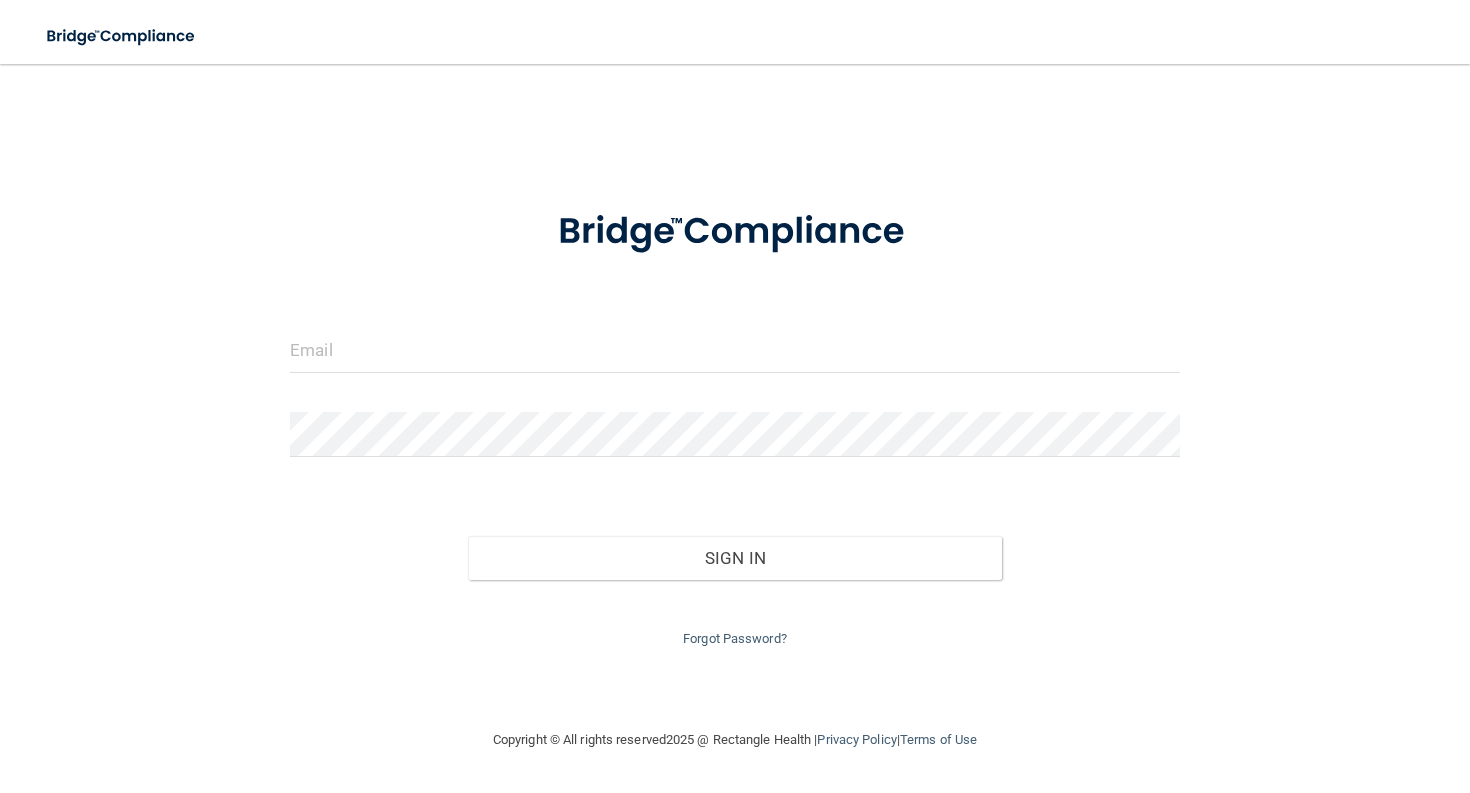 scroll, scrollTop: 0, scrollLeft: 0, axis: both 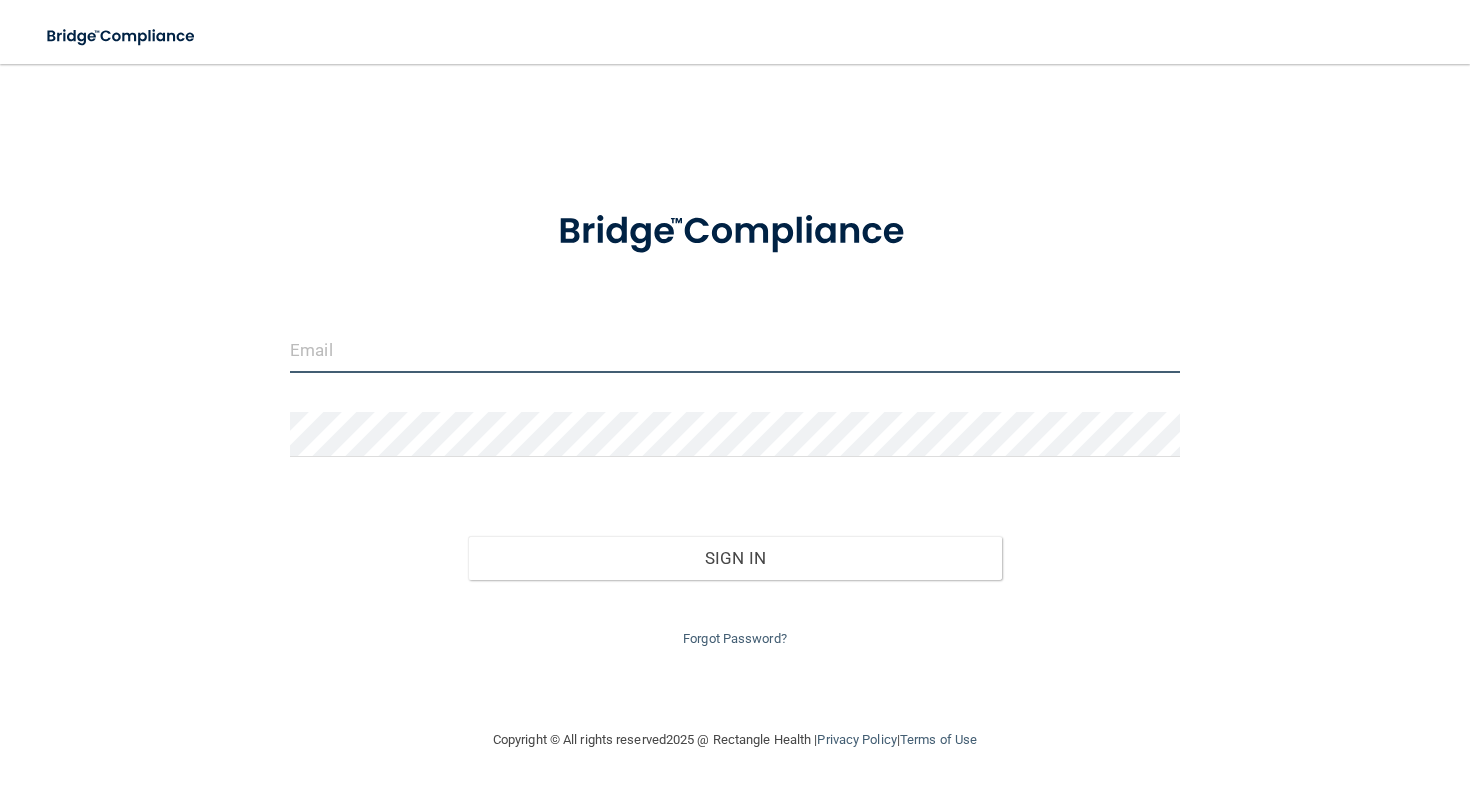 click at bounding box center [735, 350] 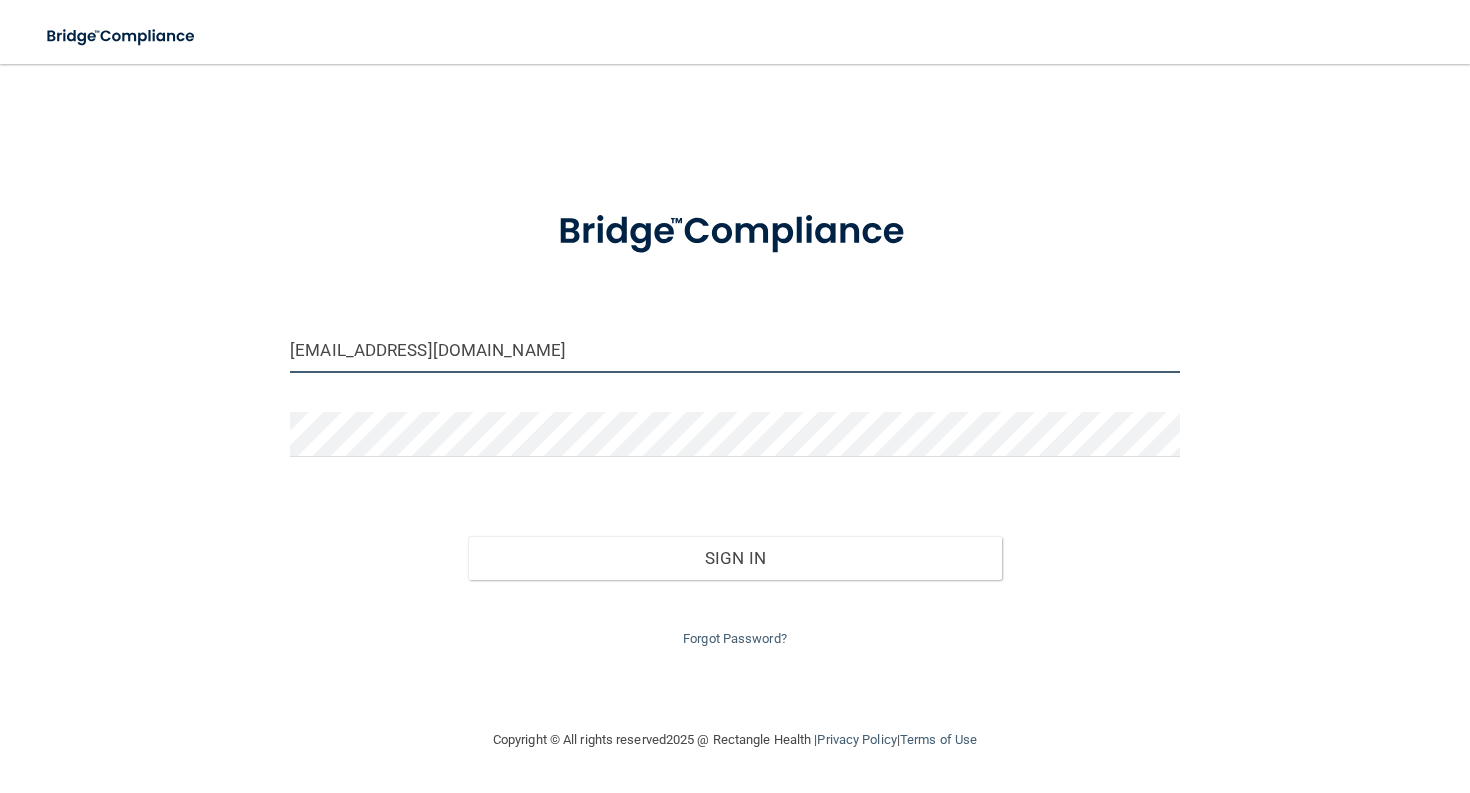type on "[EMAIL_ADDRESS][DOMAIN_NAME]" 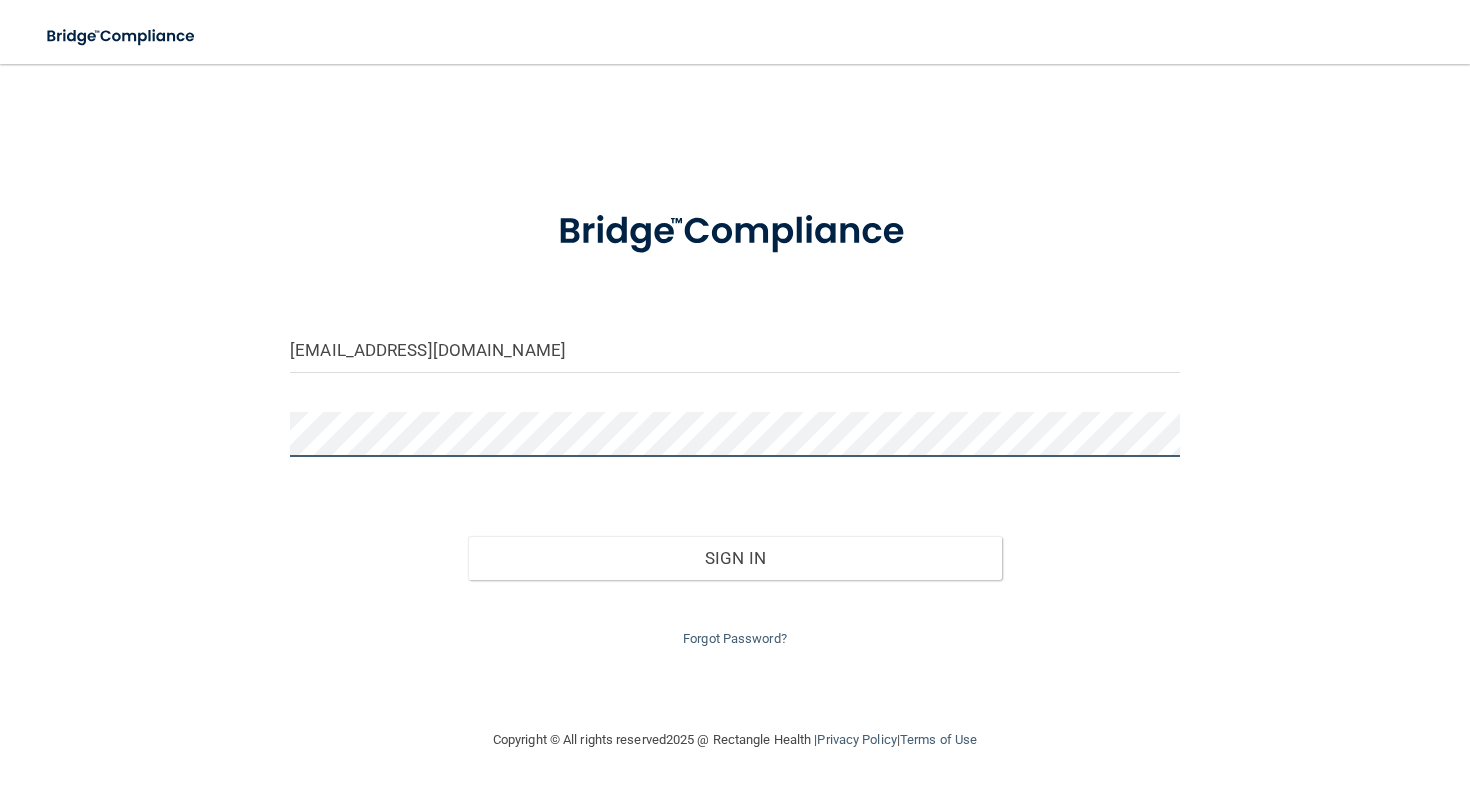 click on "Sign In" at bounding box center (735, 558) 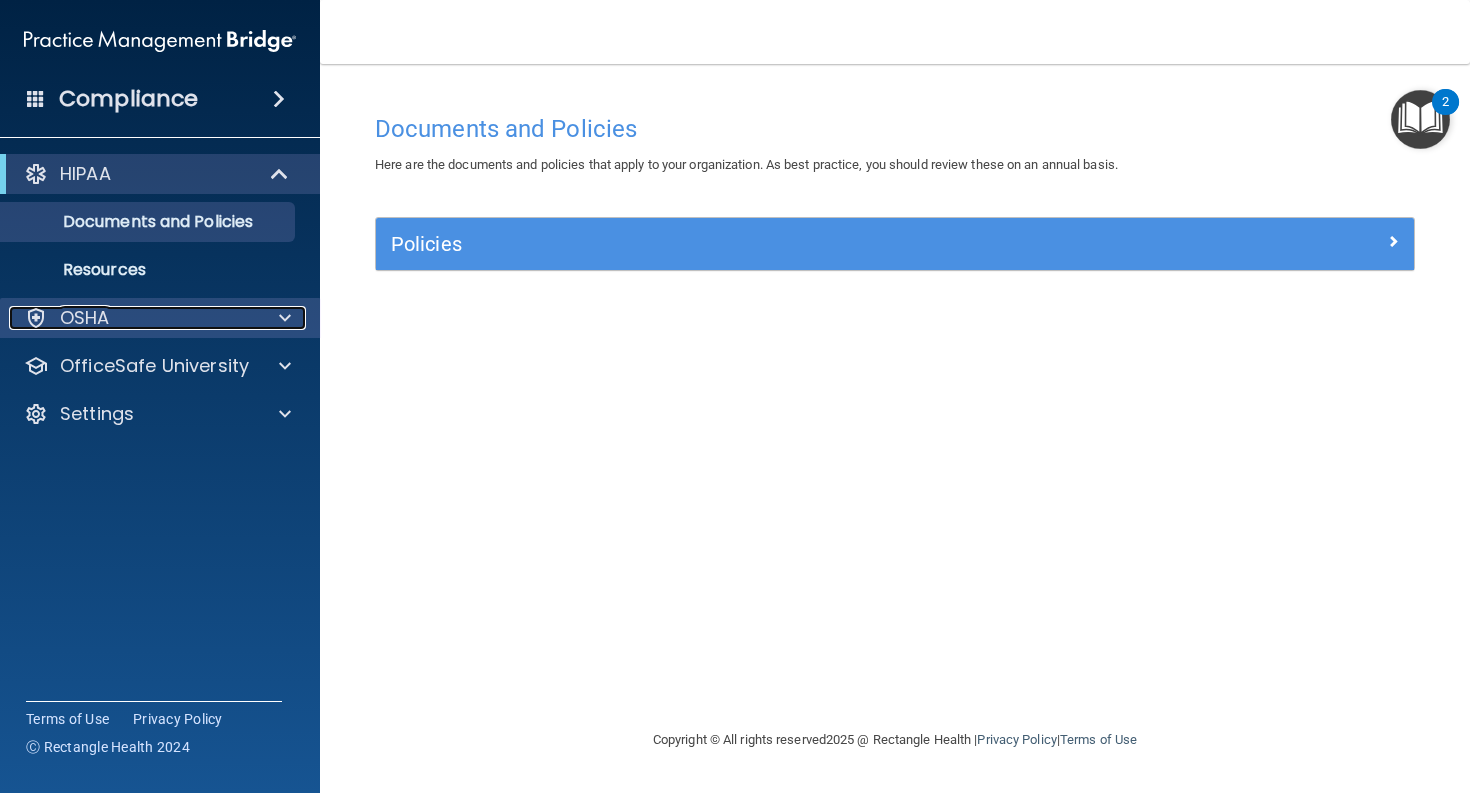 click on "OSHA" at bounding box center (133, 318) 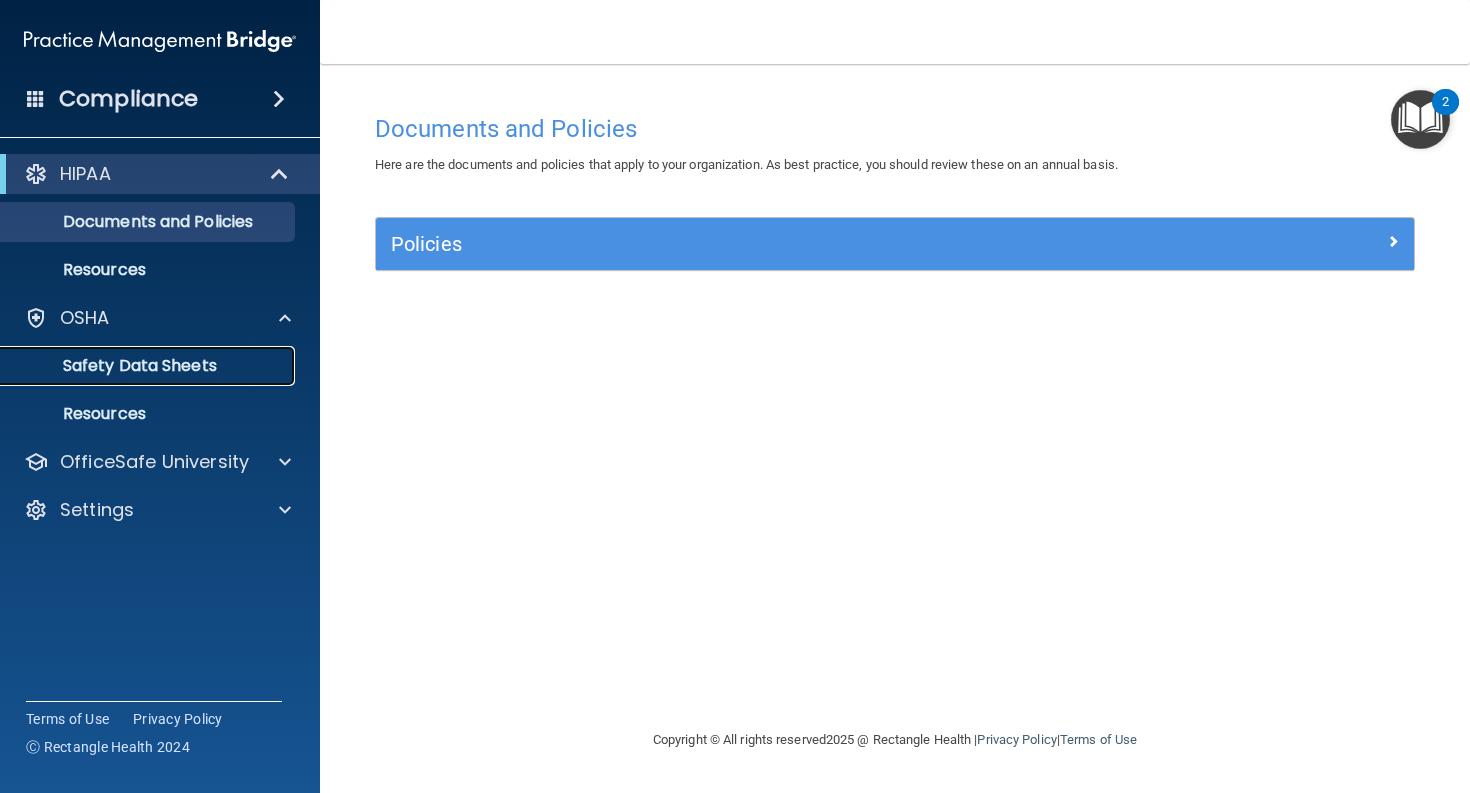 click on "Safety Data Sheets" at bounding box center [149, 366] 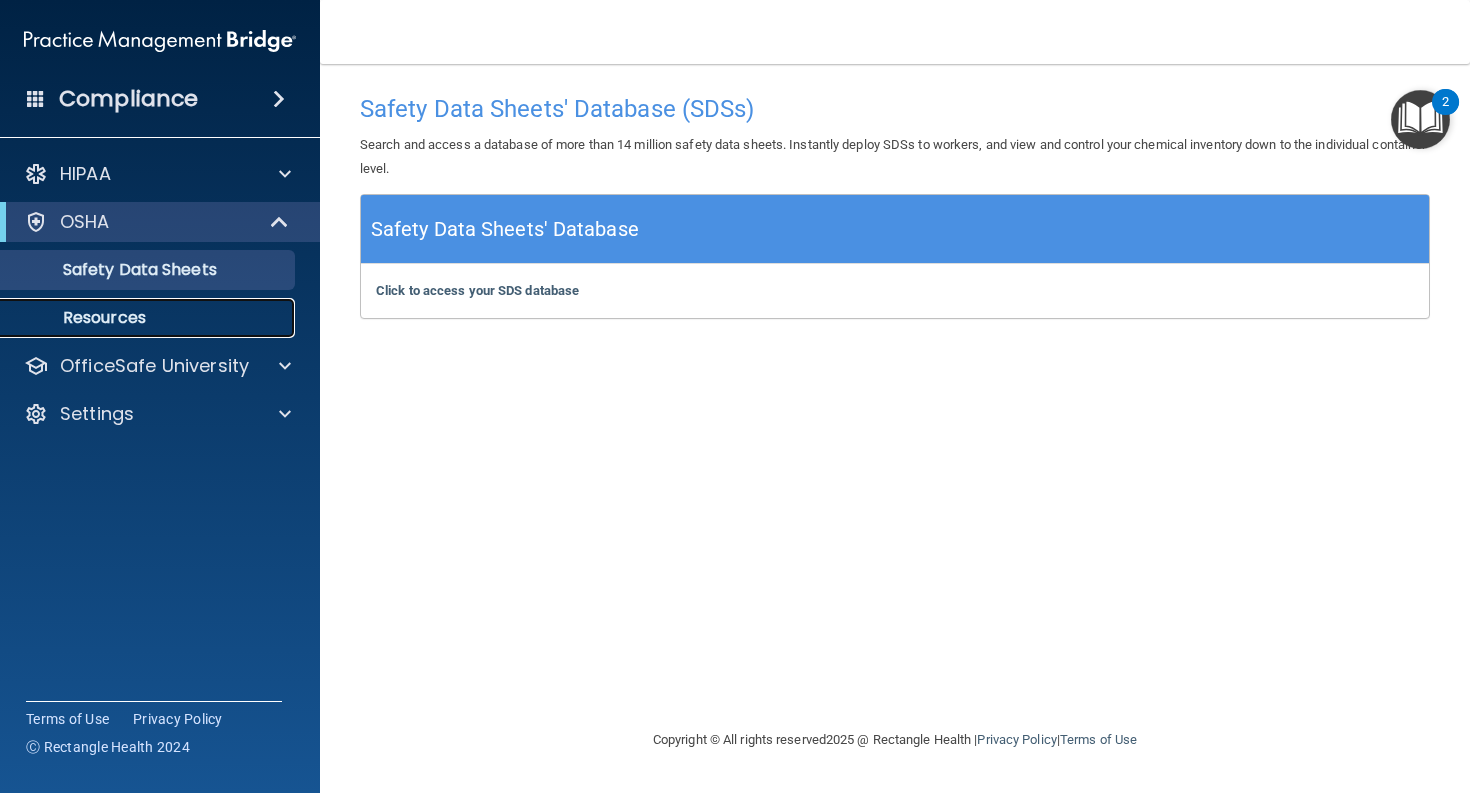 click on "Resources" at bounding box center [149, 318] 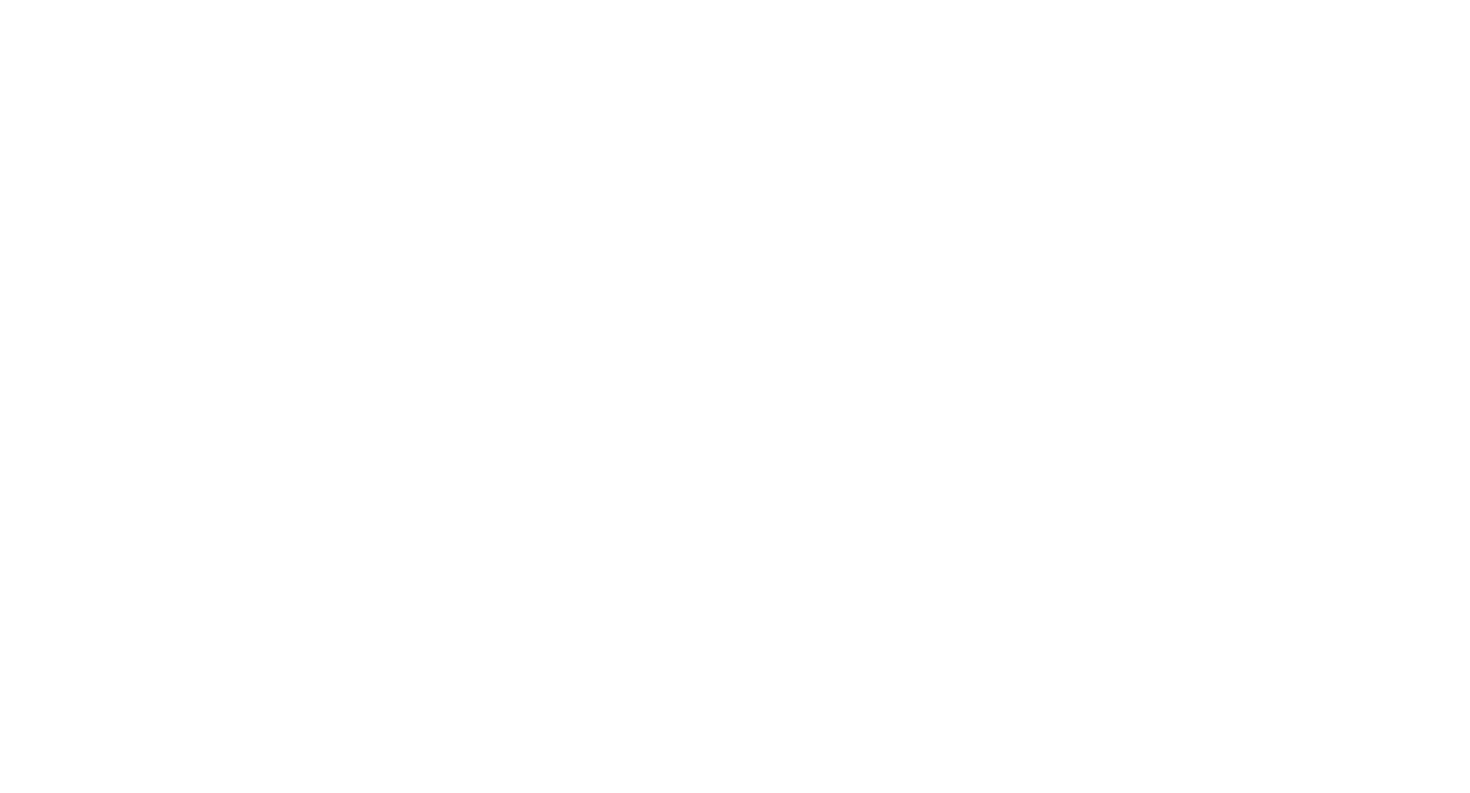 scroll, scrollTop: 0, scrollLeft: 0, axis: both 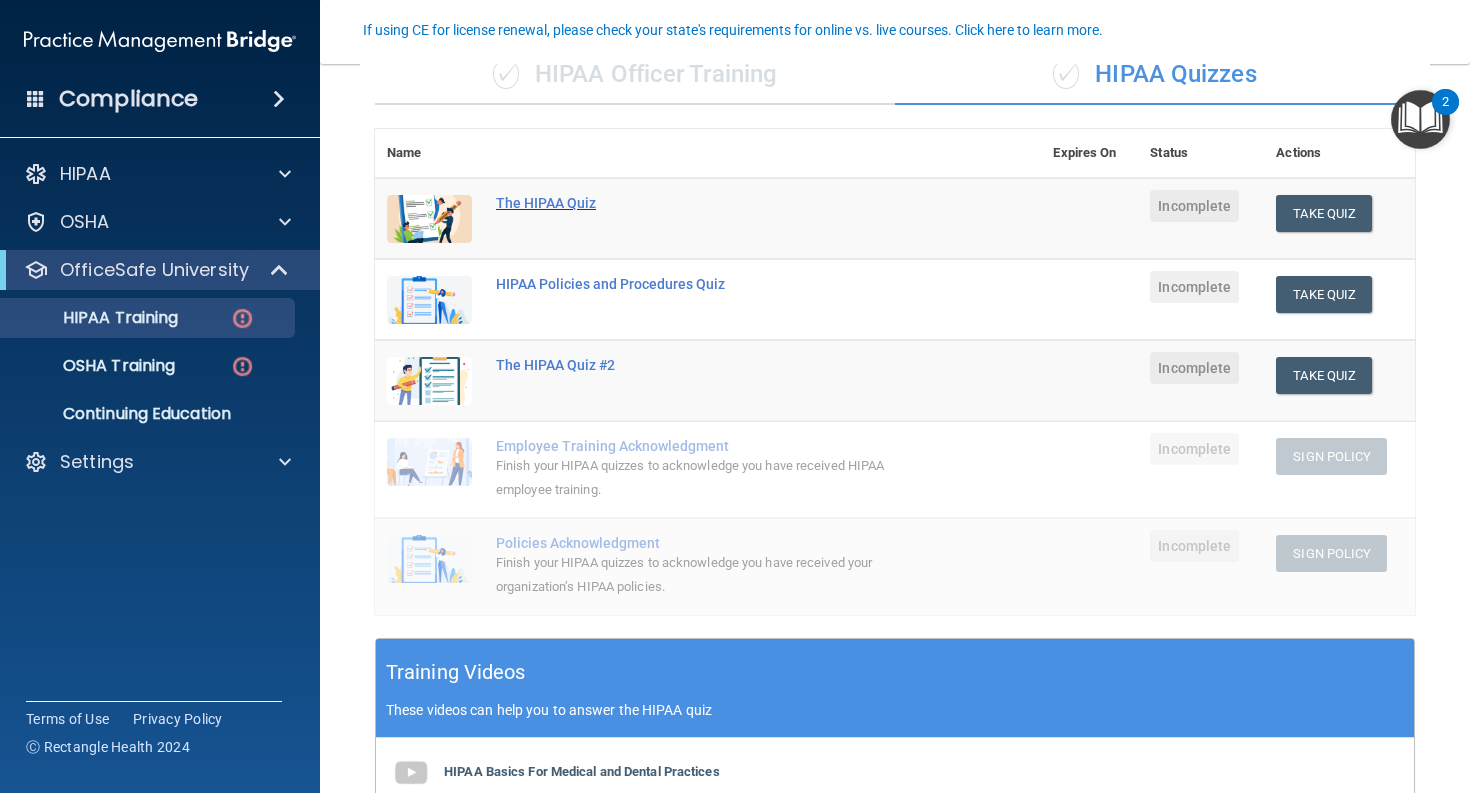 click on "The HIPAA Quiz" at bounding box center [718, 203] 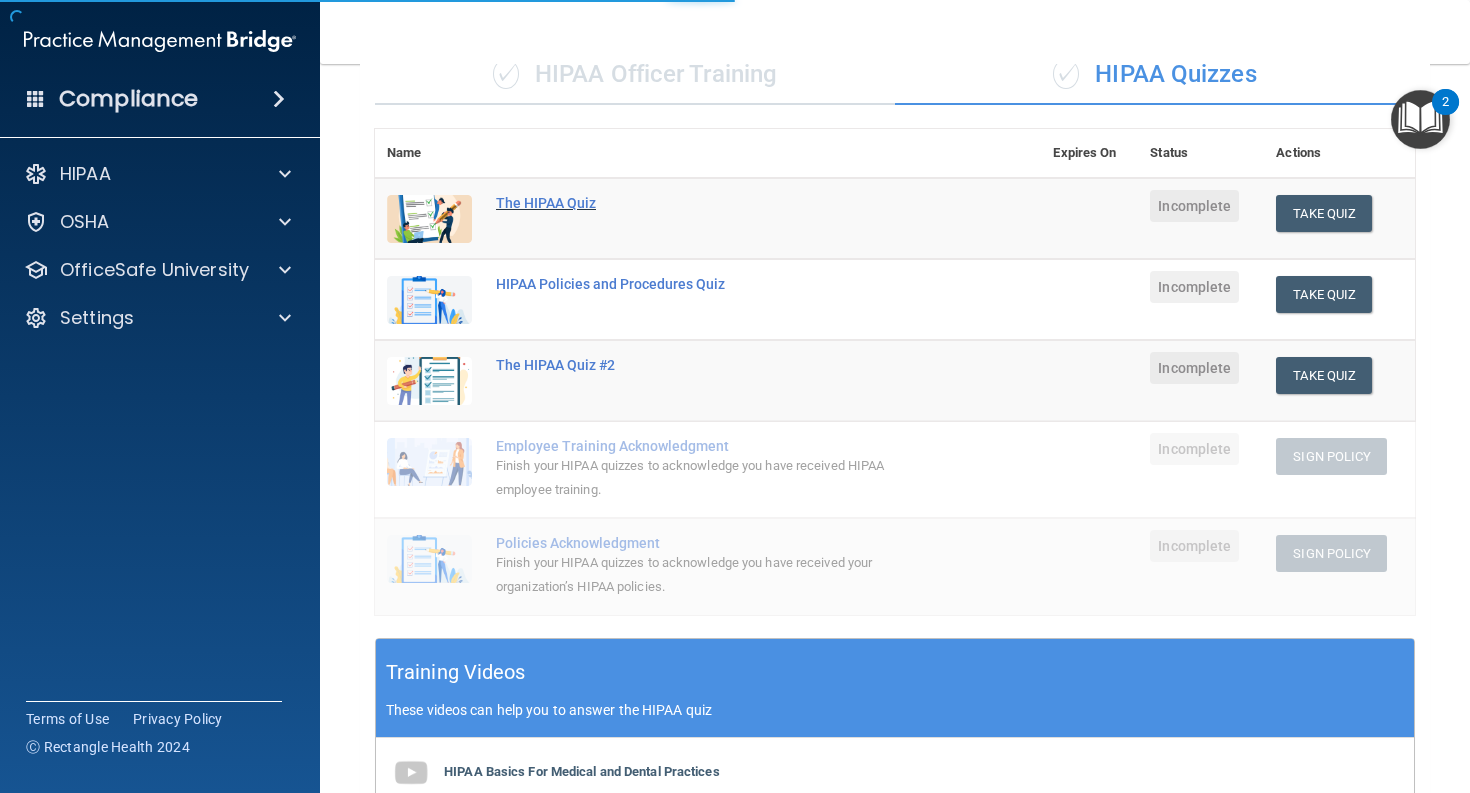 scroll, scrollTop: 0, scrollLeft: 0, axis: both 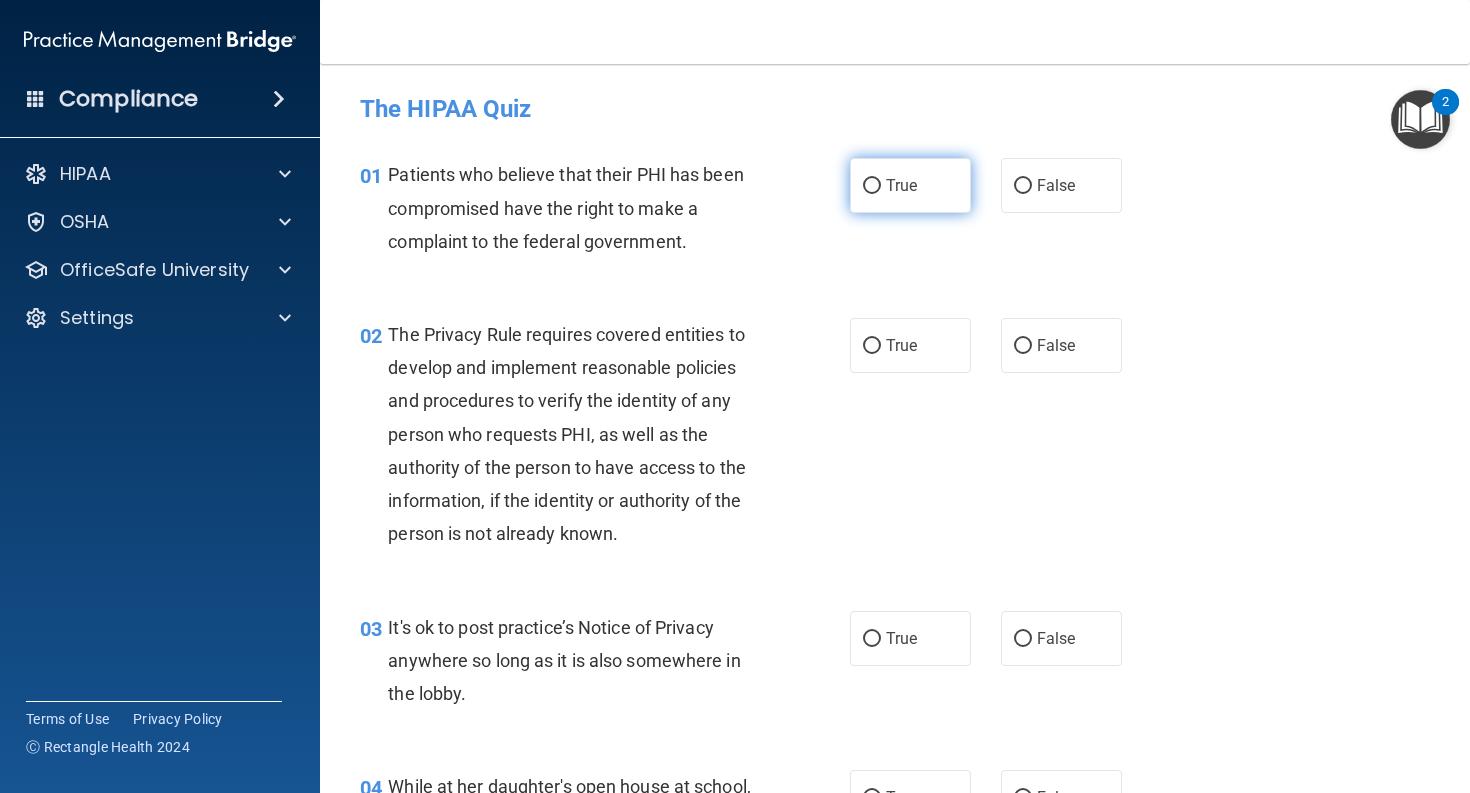 click on "True" at bounding box center (901, 185) 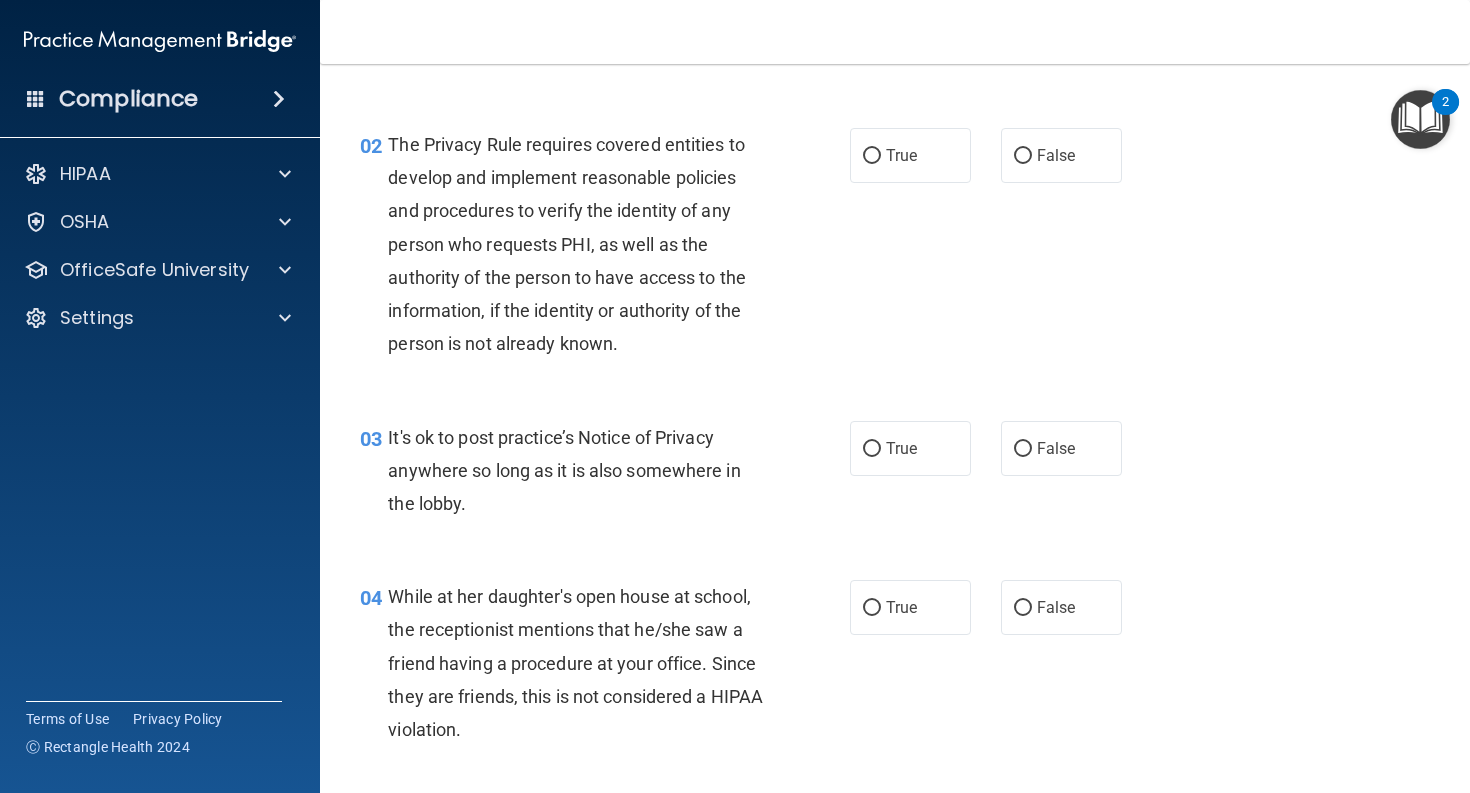 scroll, scrollTop: 198, scrollLeft: 0, axis: vertical 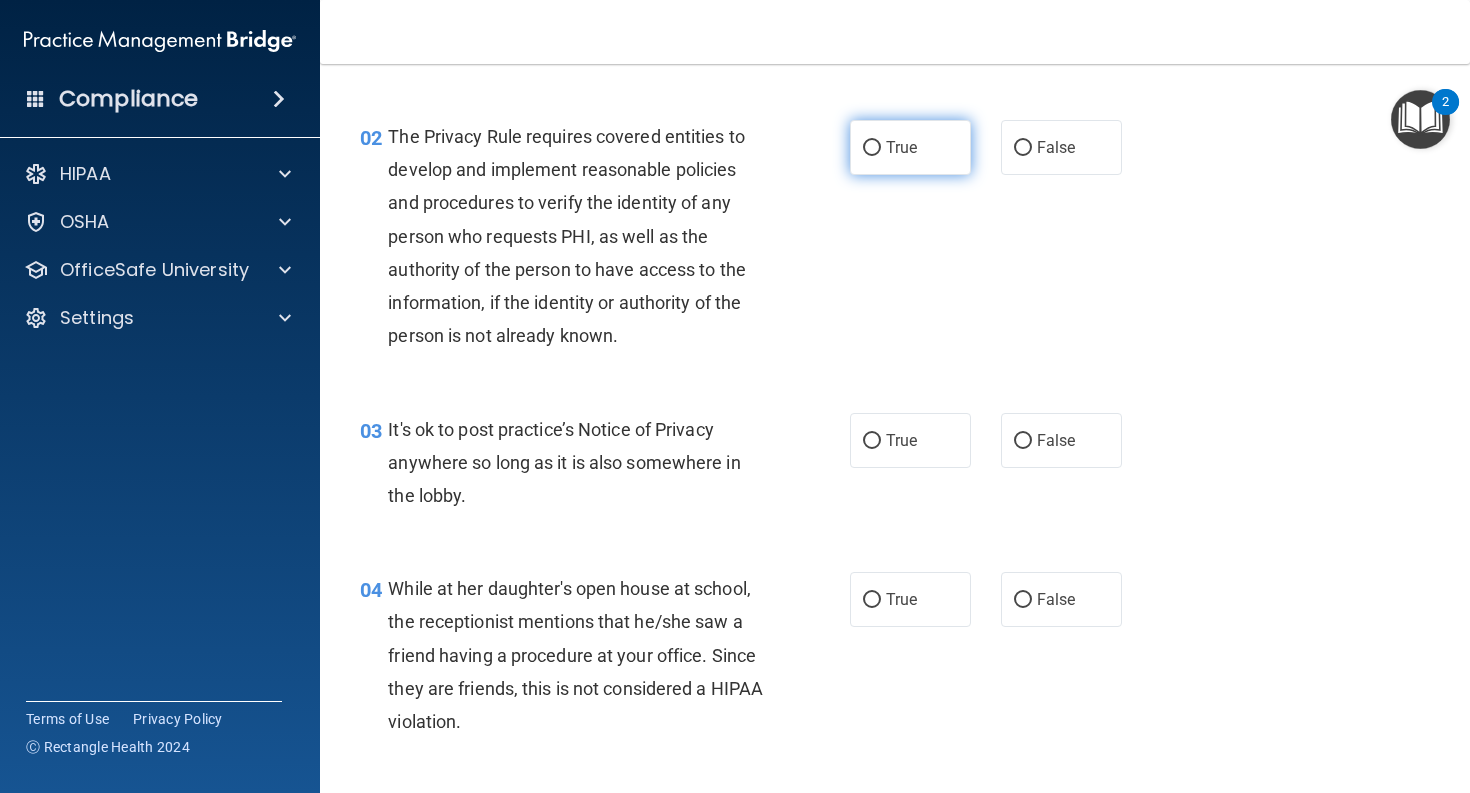 click on "True" at bounding box center [872, 148] 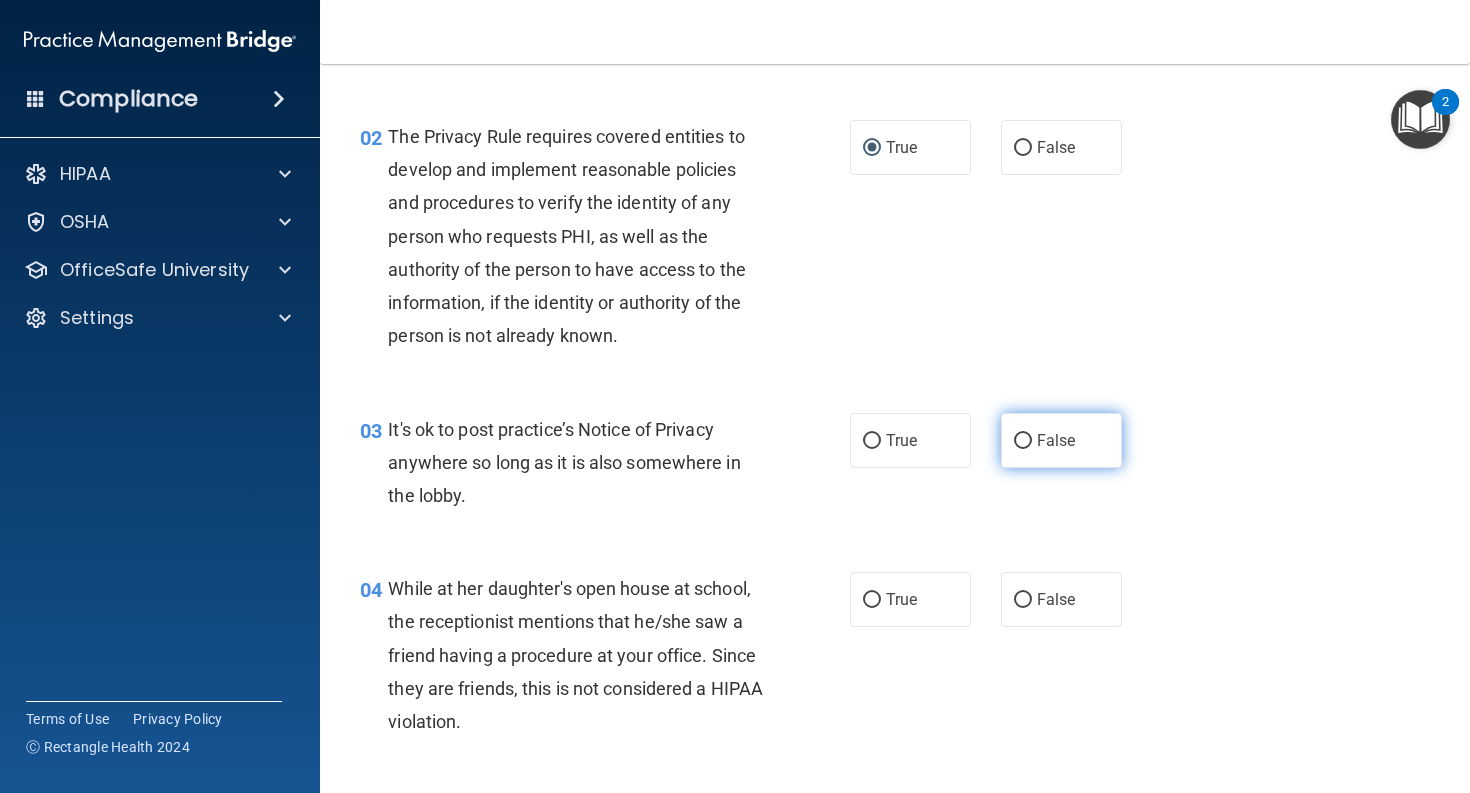 click on "False" at bounding box center [1023, 441] 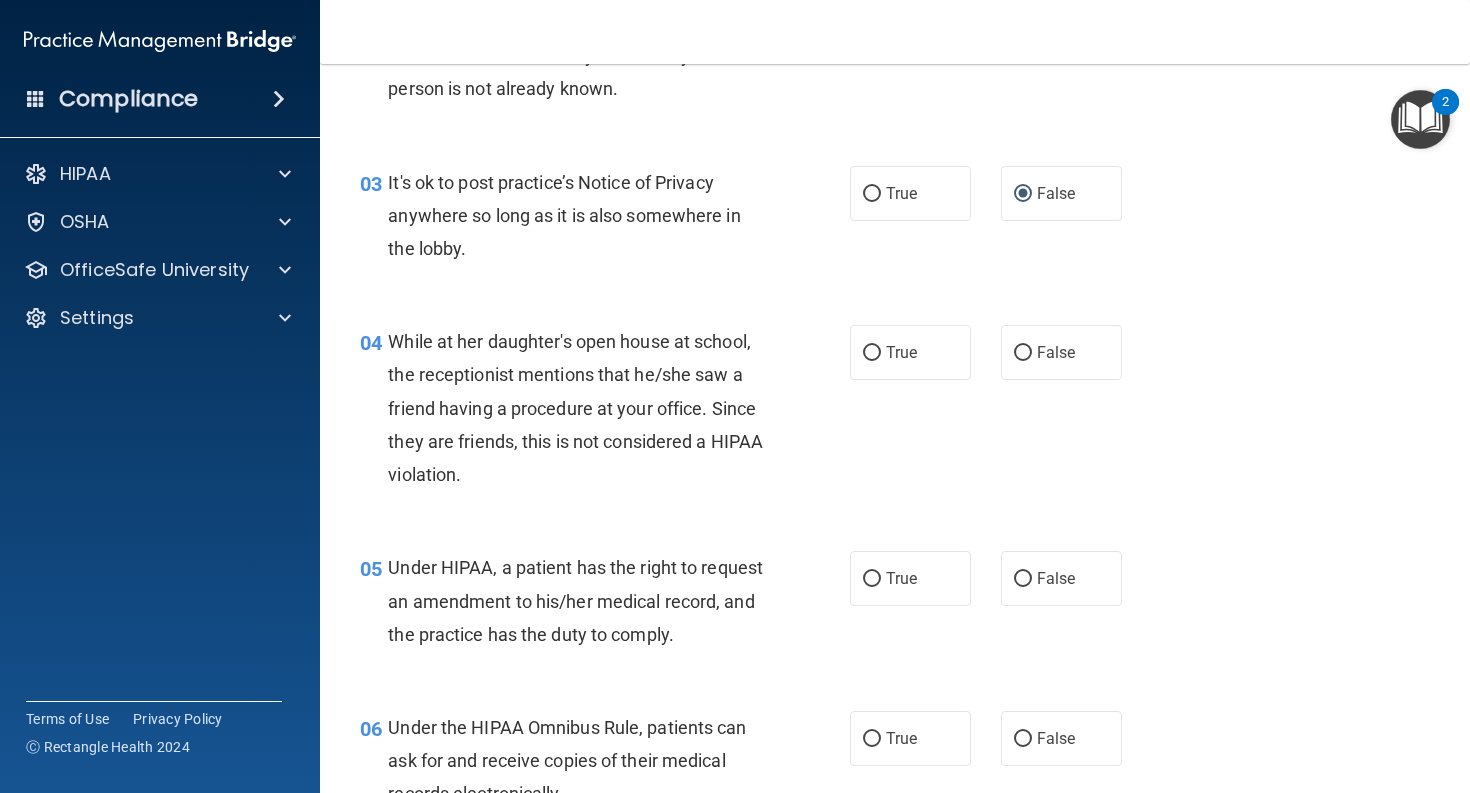 scroll, scrollTop: 462, scrollLeft: 0, axis: vertical 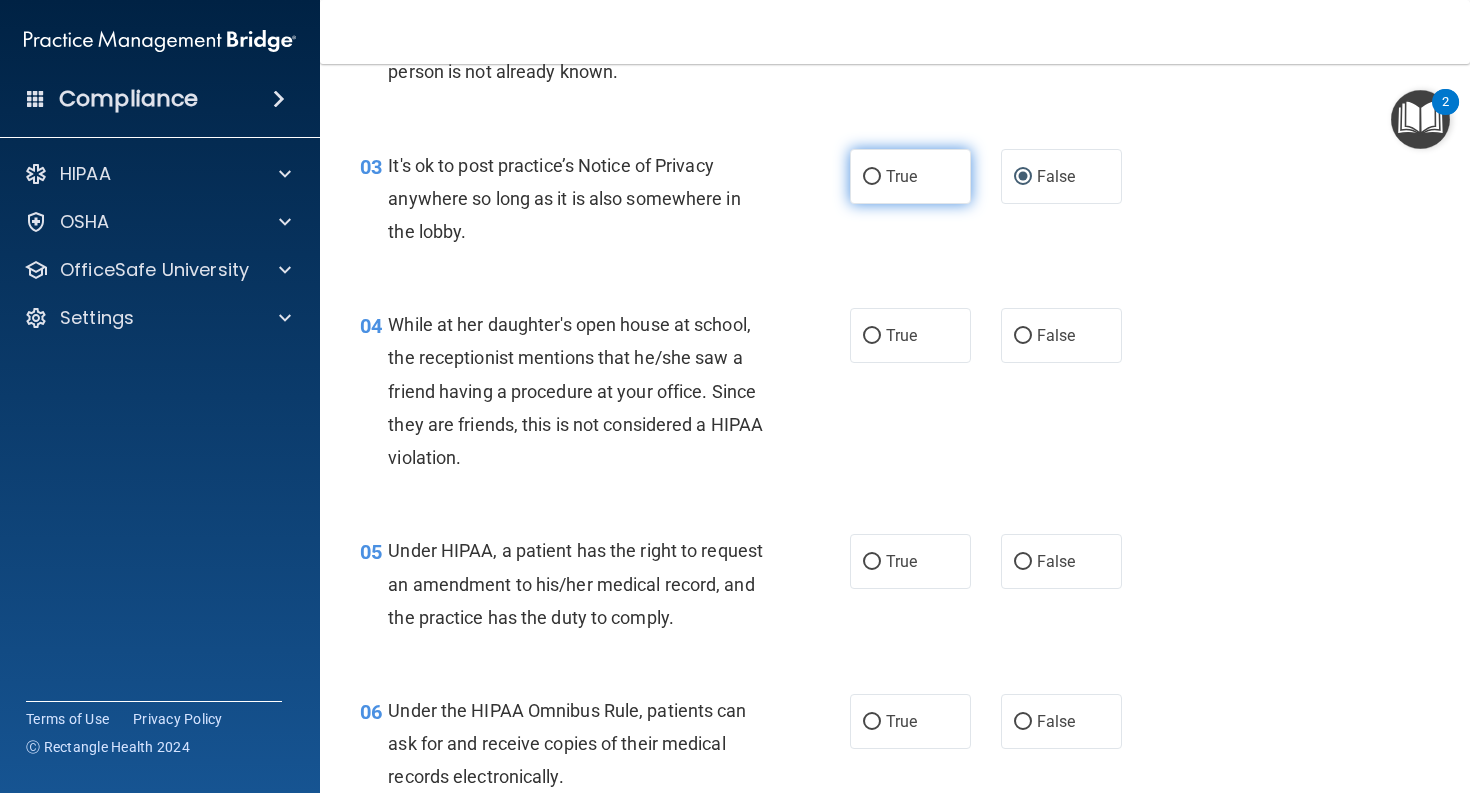 click on "True" at bounding box center (872, 177) 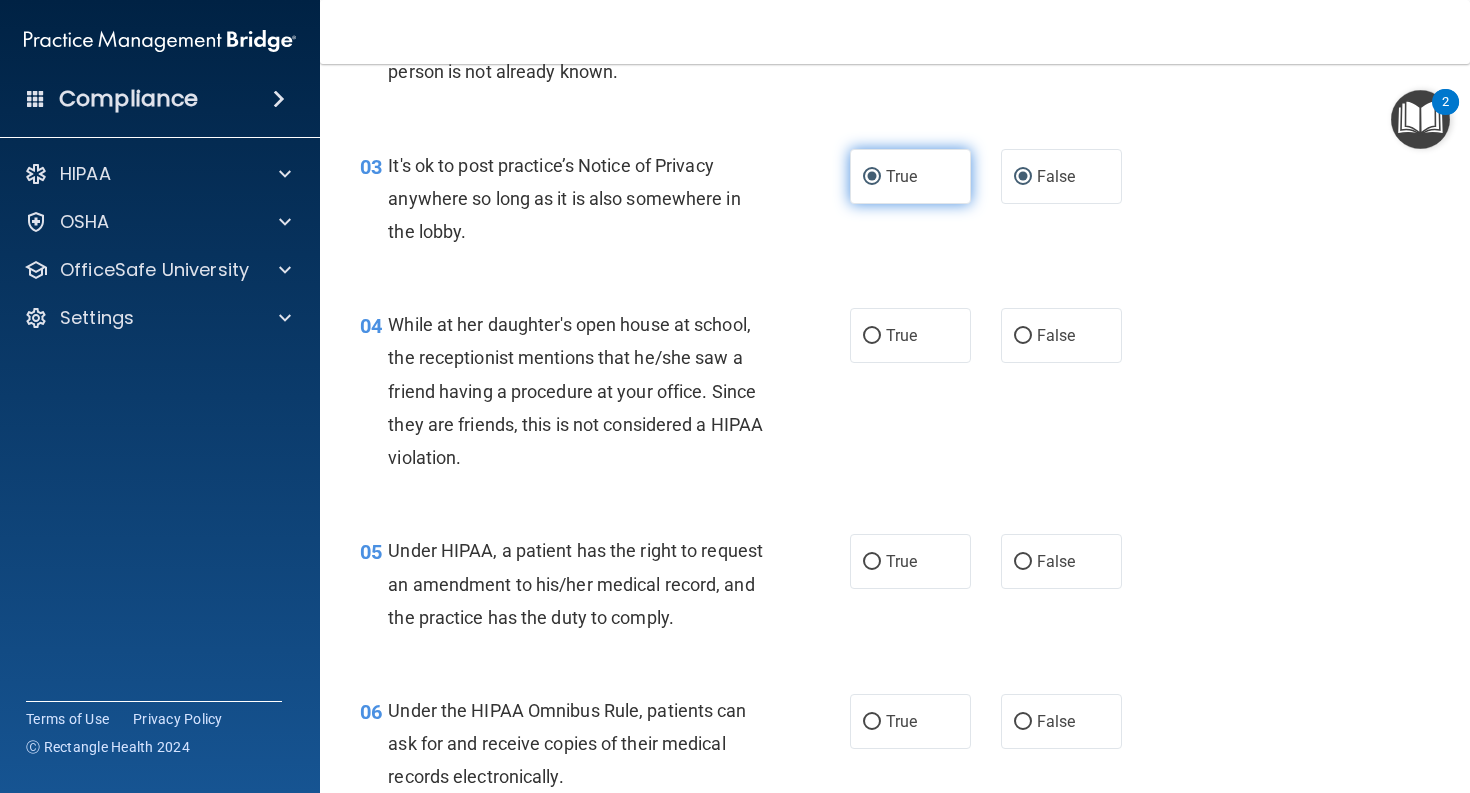 radio on "false" 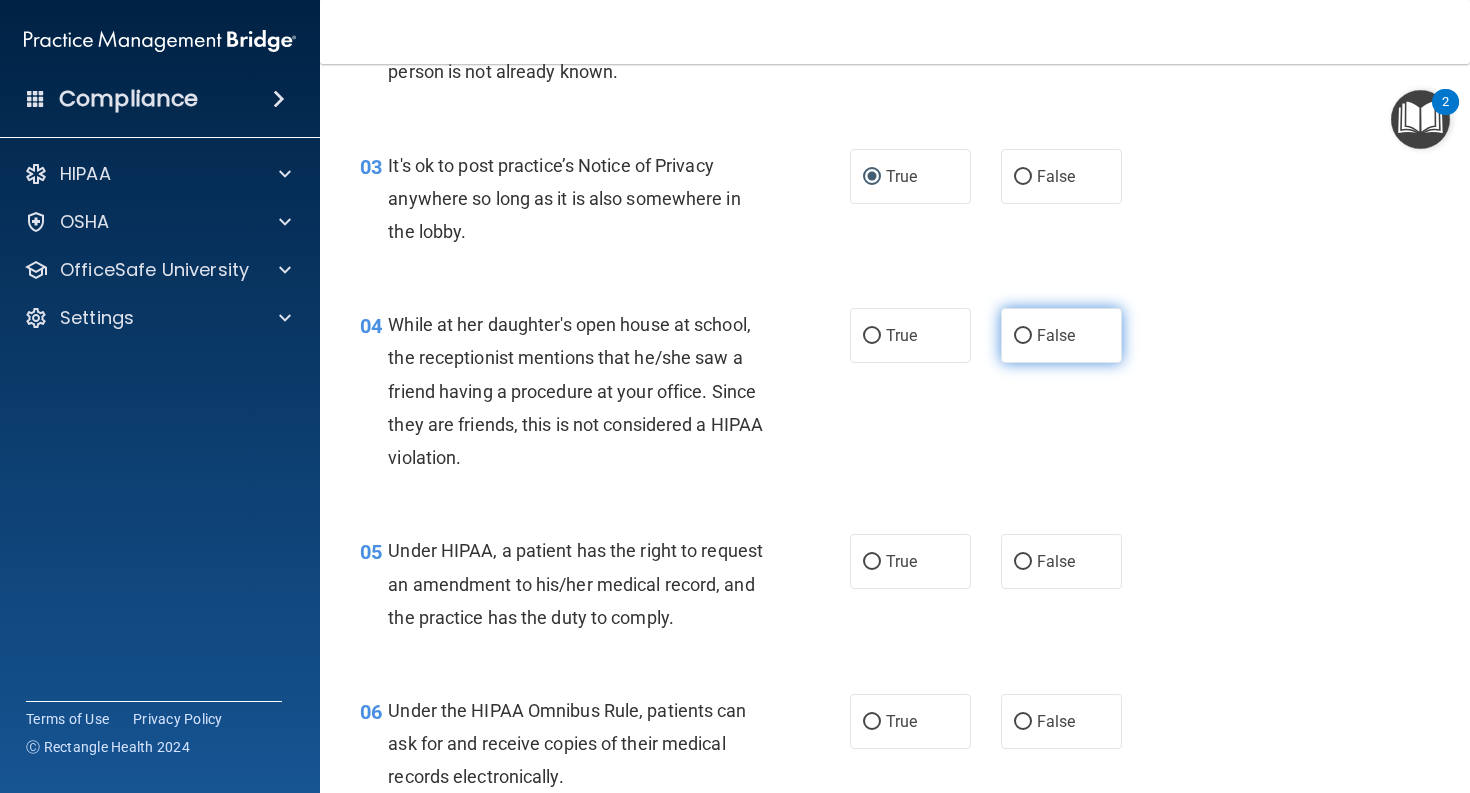 click on "False" at bounding box center [1023, 336] 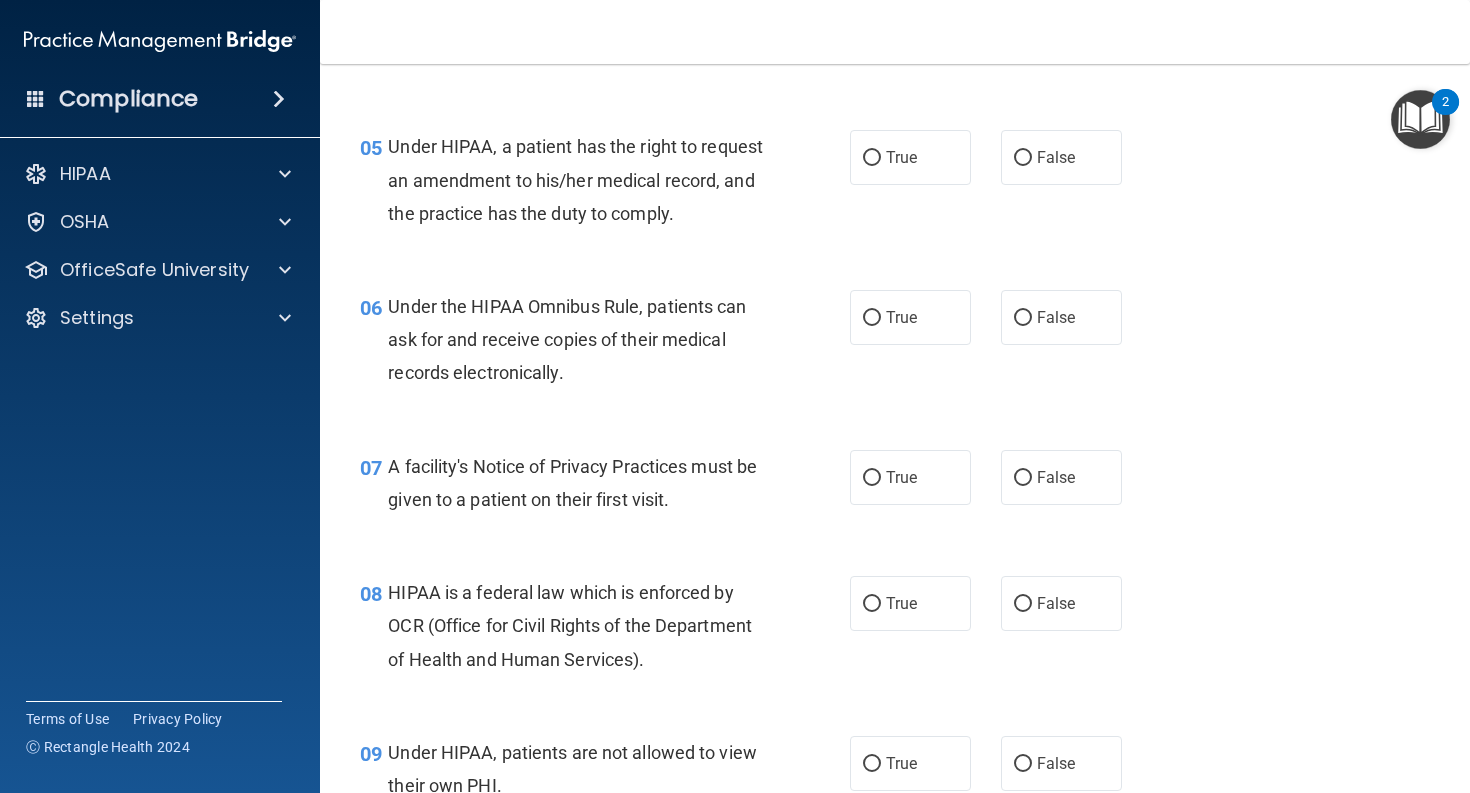 scroll, scrollTop: 874, scrollLeft: 0, axis: vertical 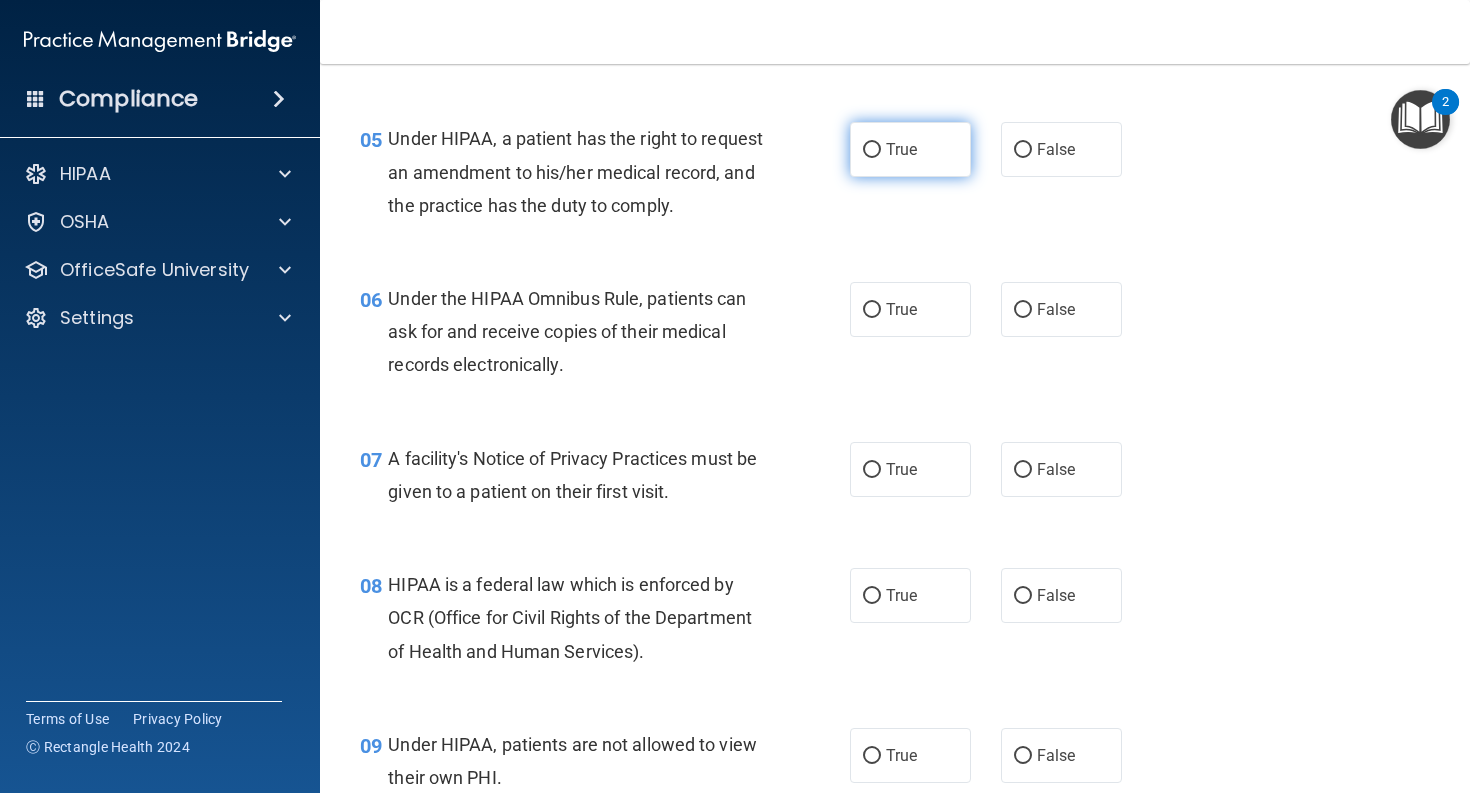 click on "True" at bounding box center [872, 150] 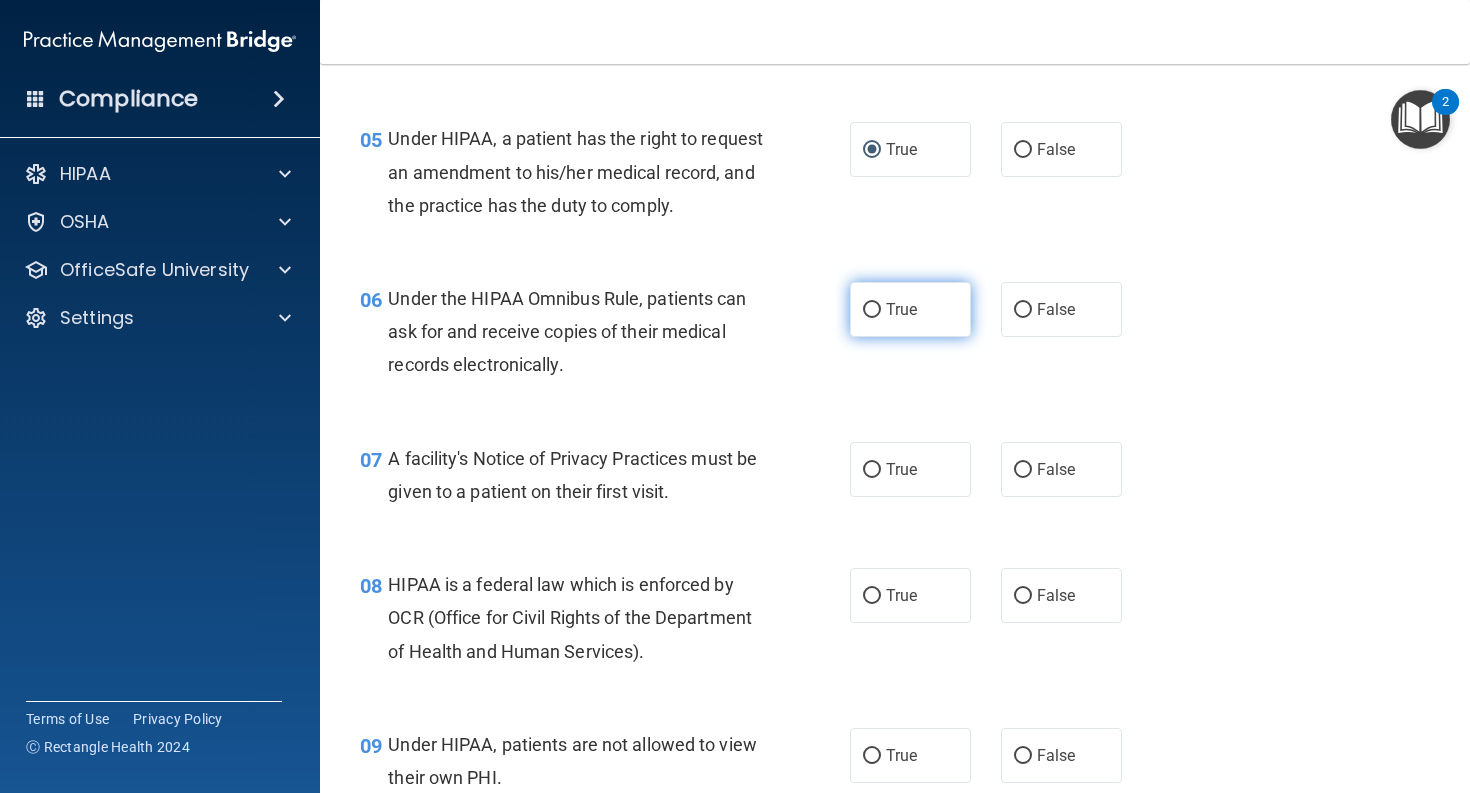 click on "True" at bounding box center (872, 310) 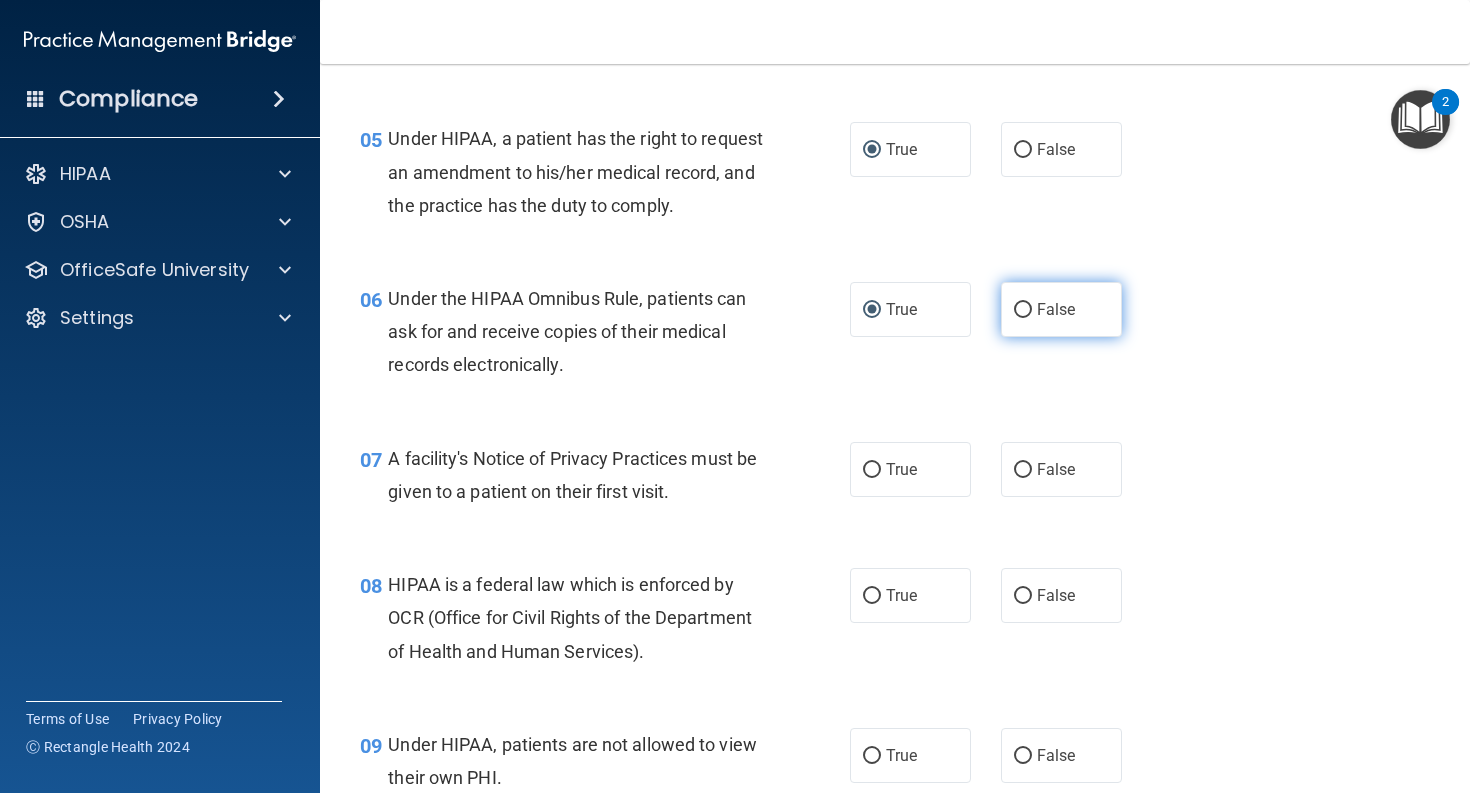 click on "False" at bounding box center [1023, 310] 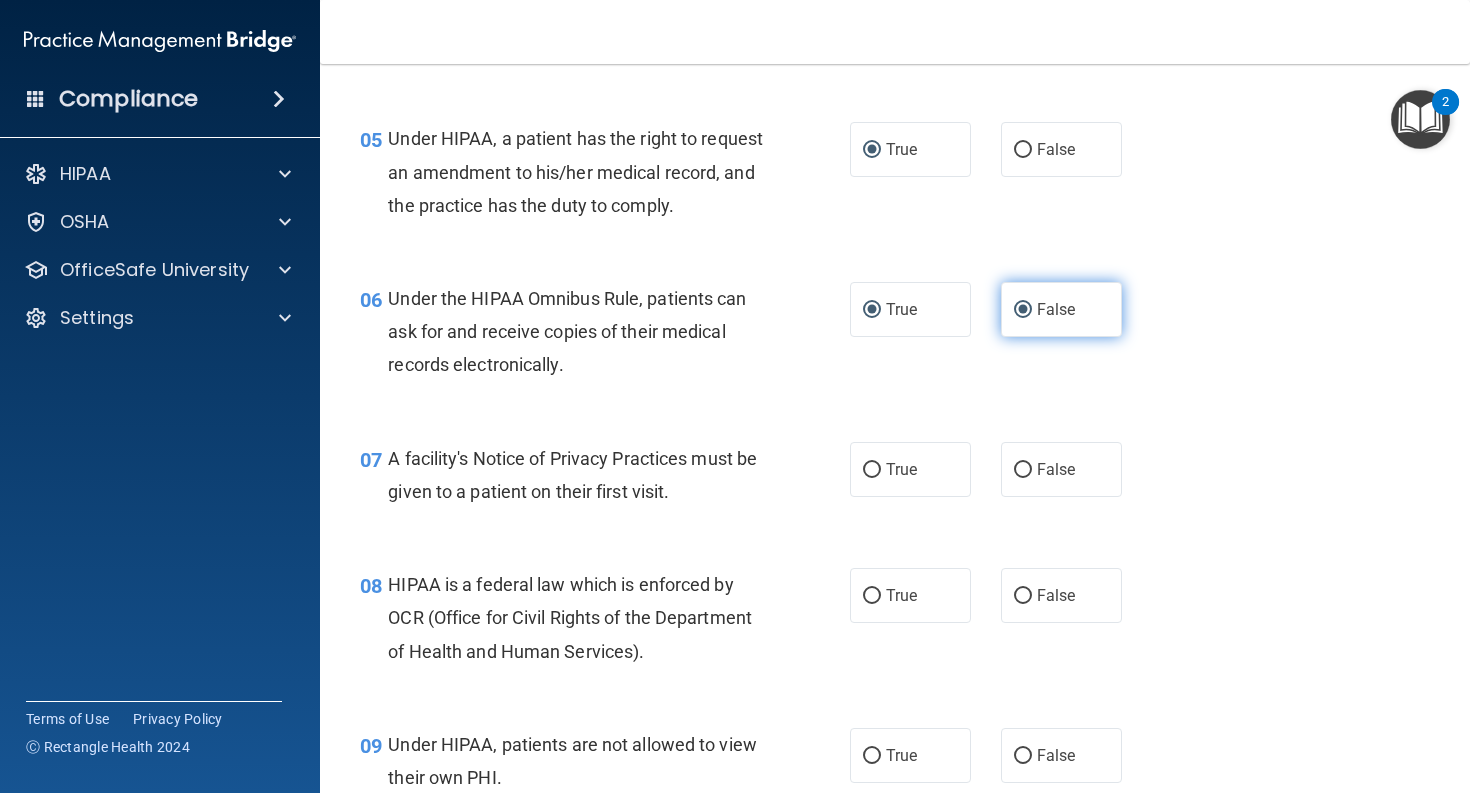 radio on "false" 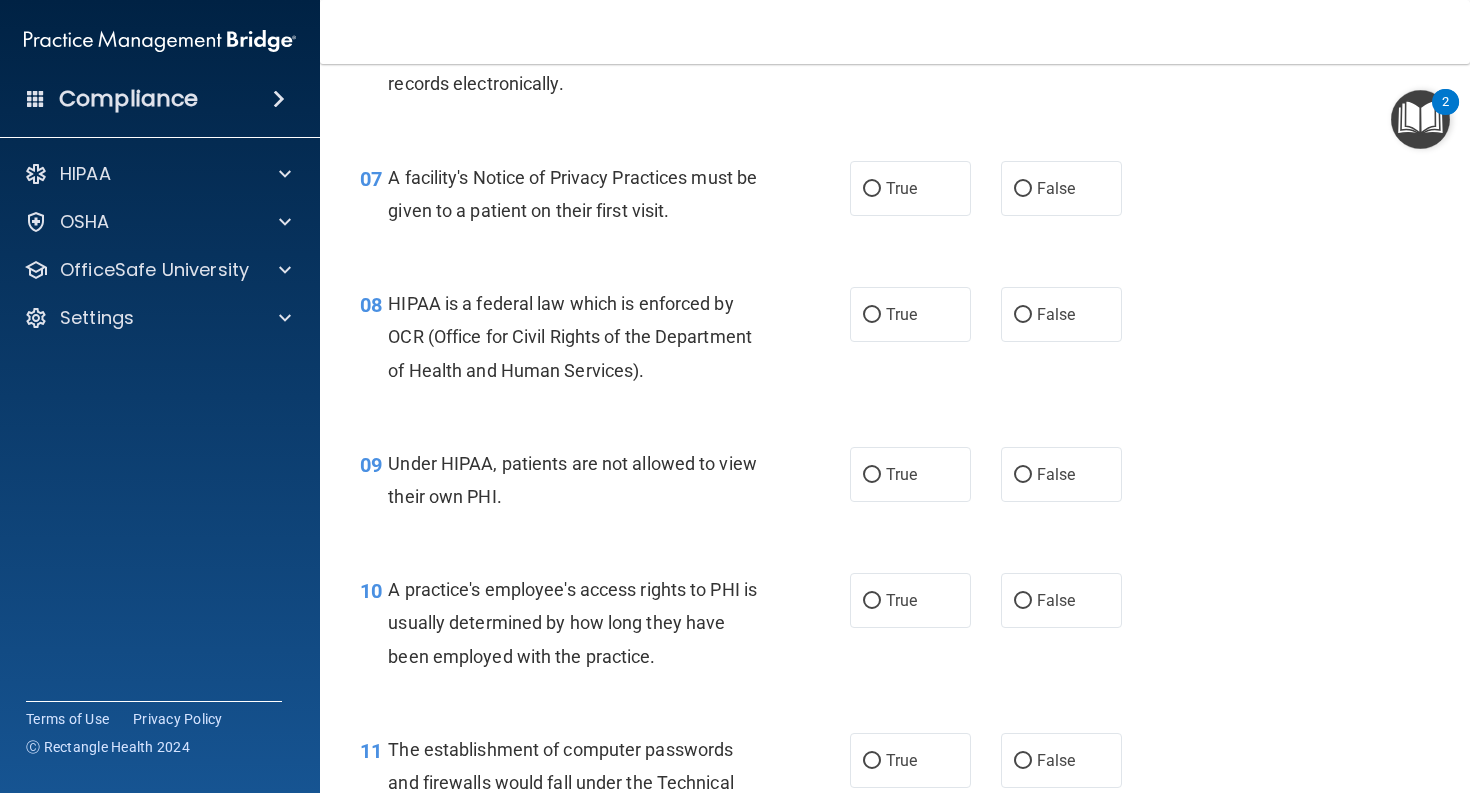 scroll, scrollTop: 1163, scrollLeft: 0, axis: vertical 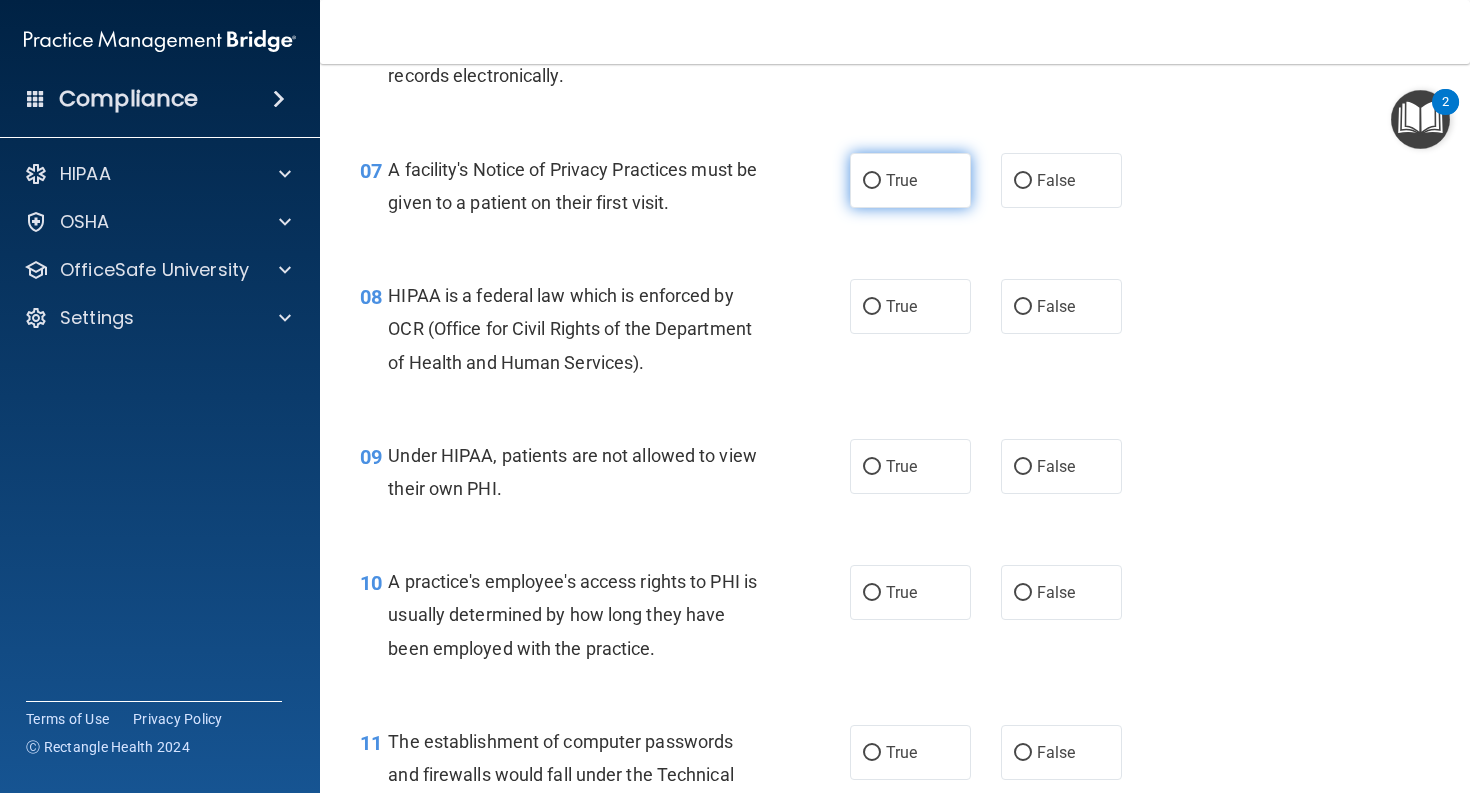click on "True" at bounding box center (872, 181) 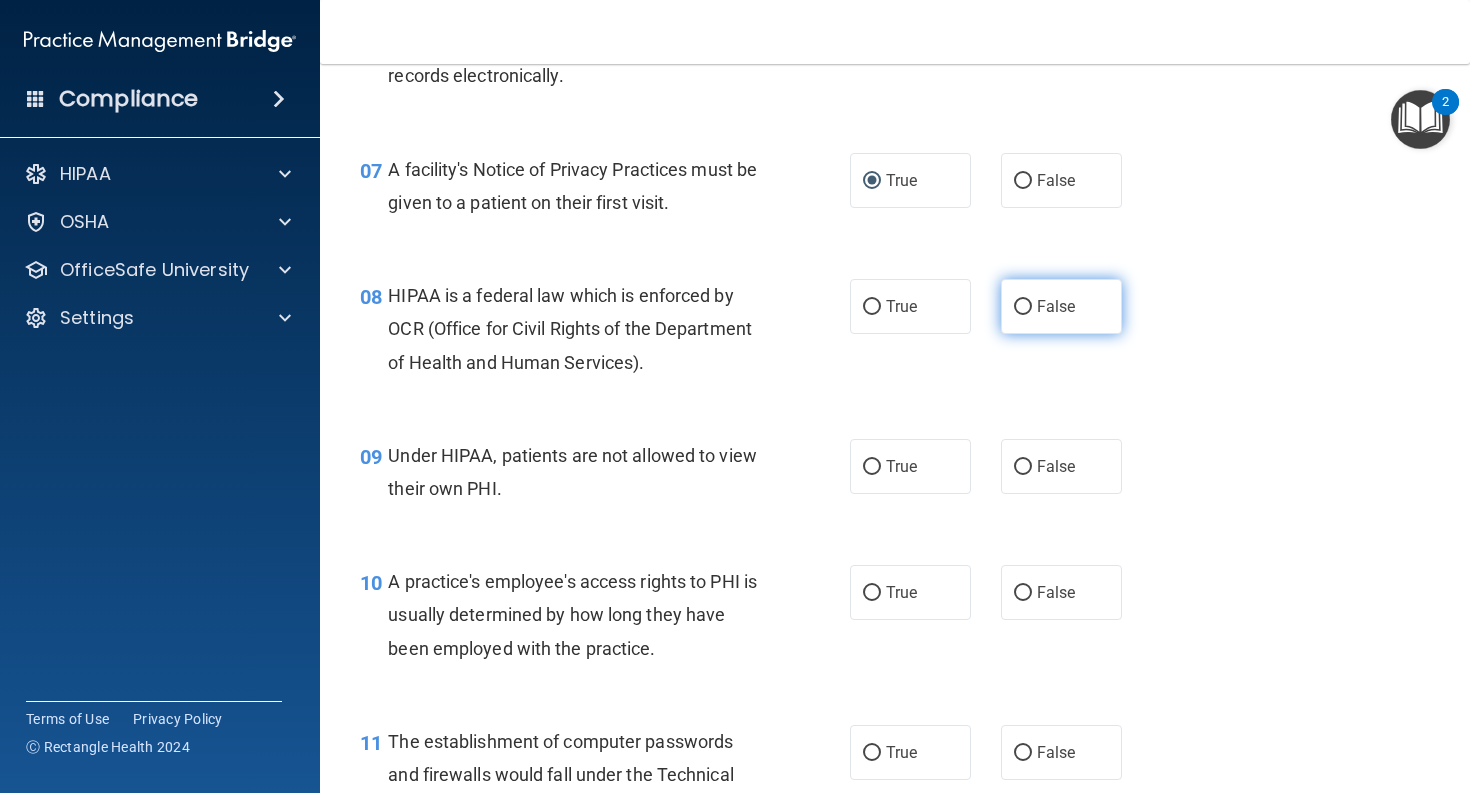 click on "False" at bounding box center (1061, 306) 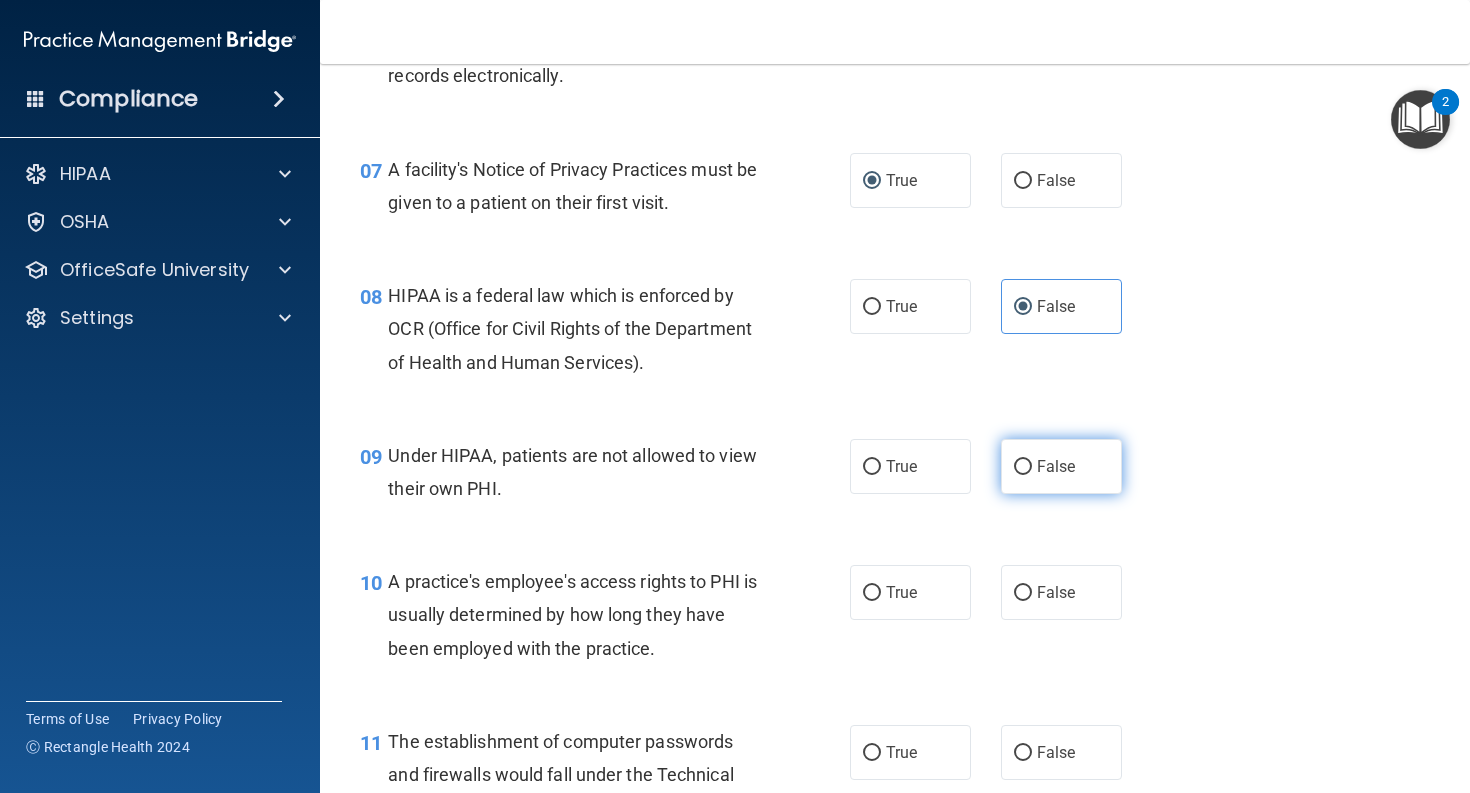 click on "False" at bounding box center [1023, 467] 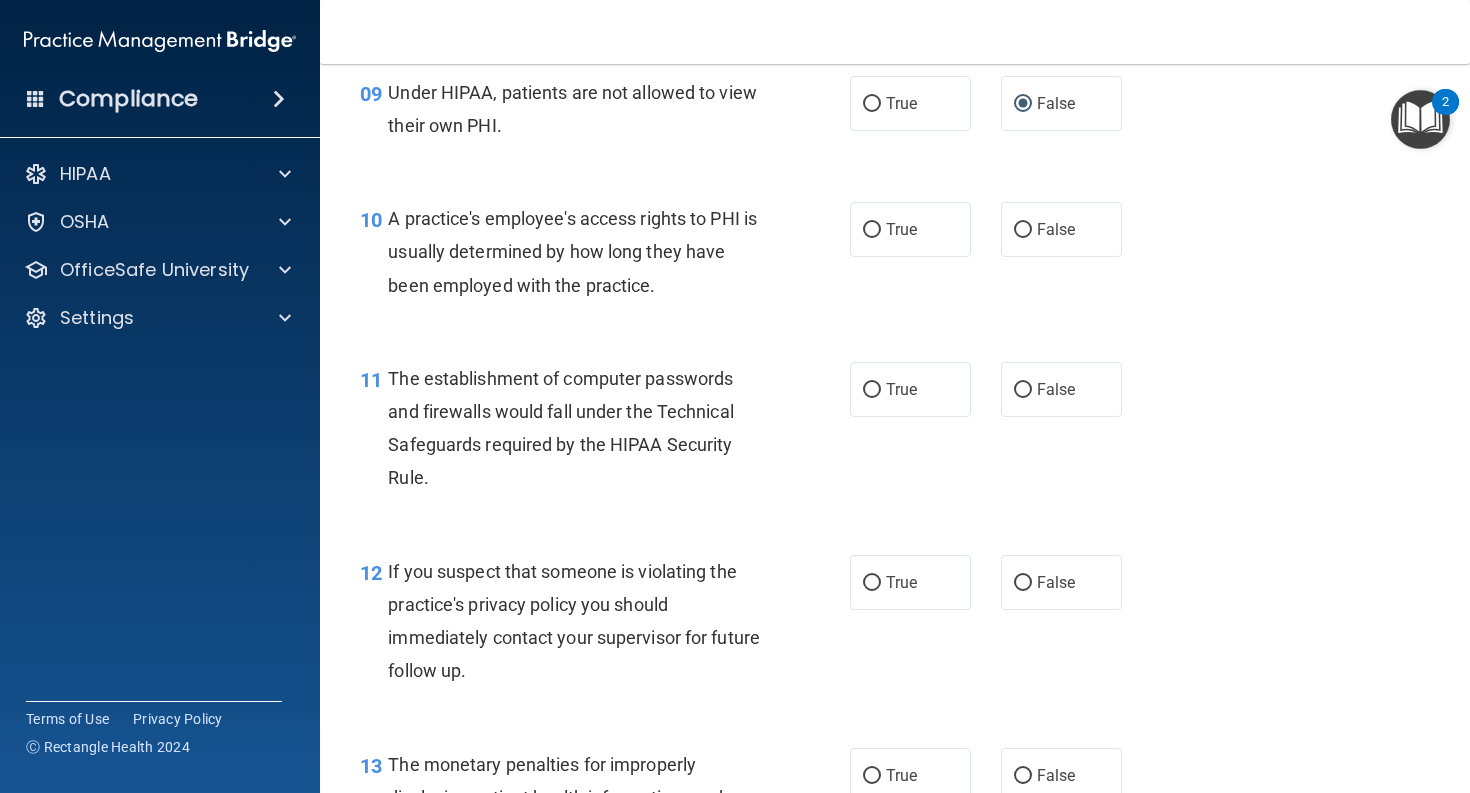 scroll, scrollTop: 1551, scrollLeft: 0, axis: vertical 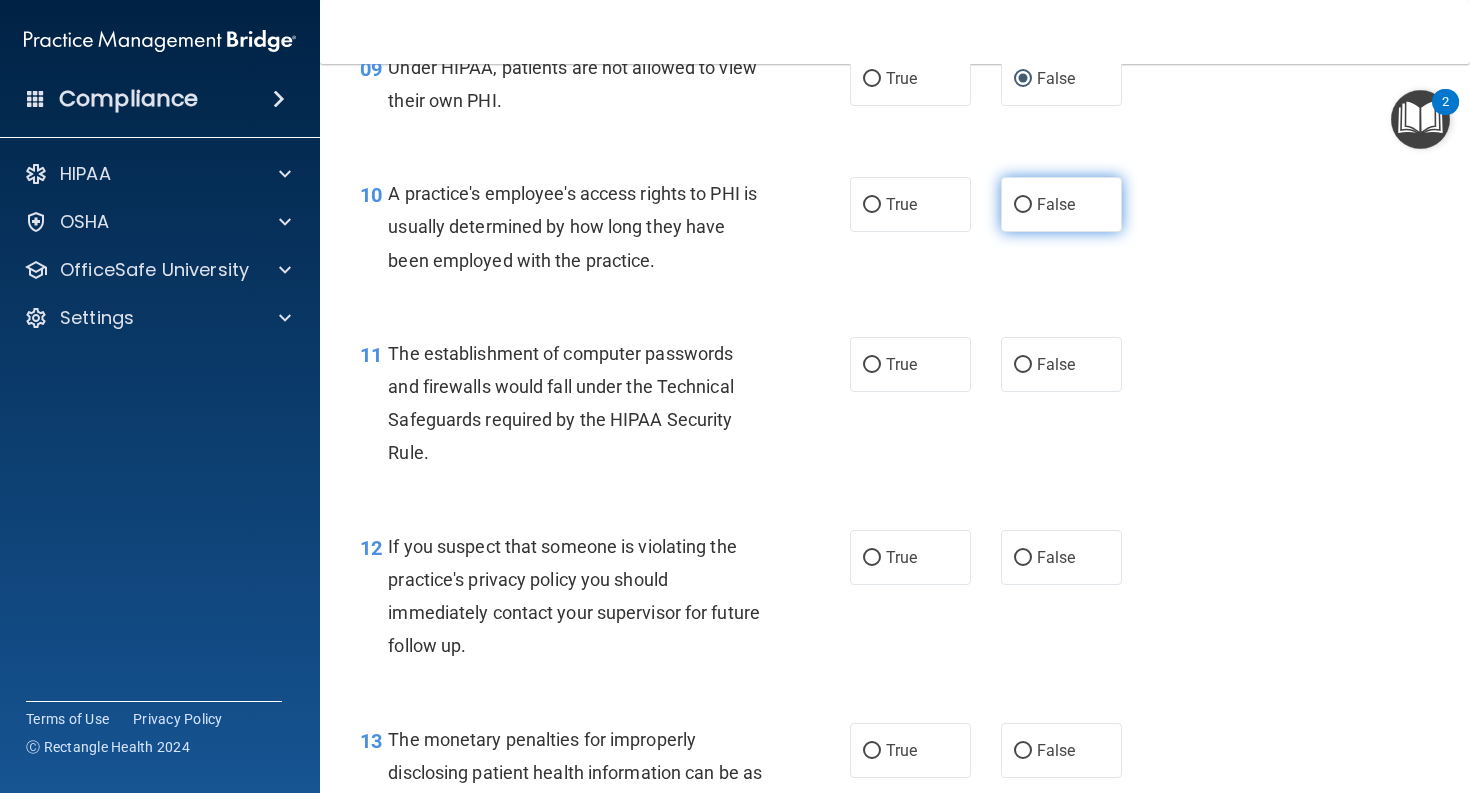 click on "False" at bounding box center (1023, 205) 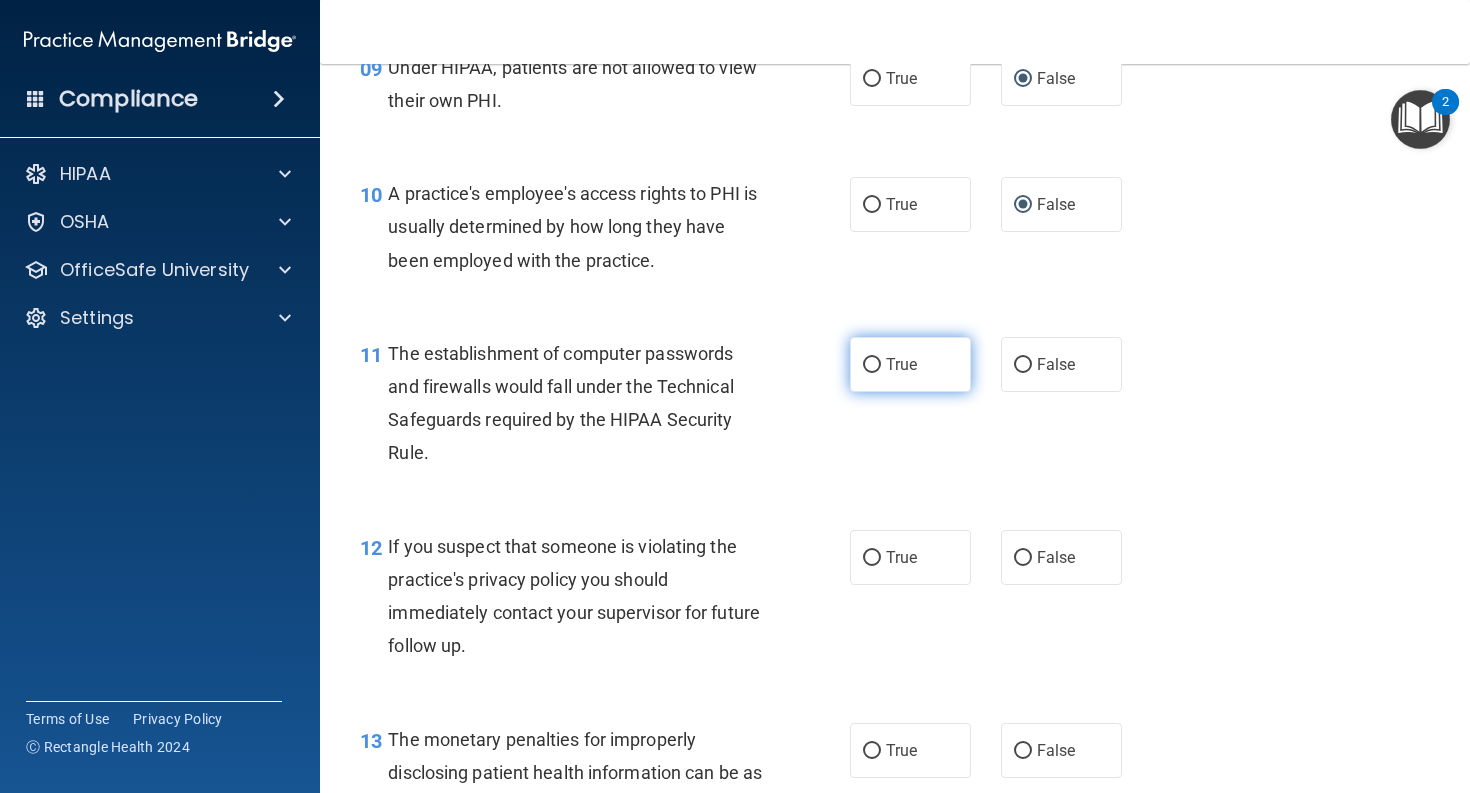click on "True" at bounding box center (872, 365) 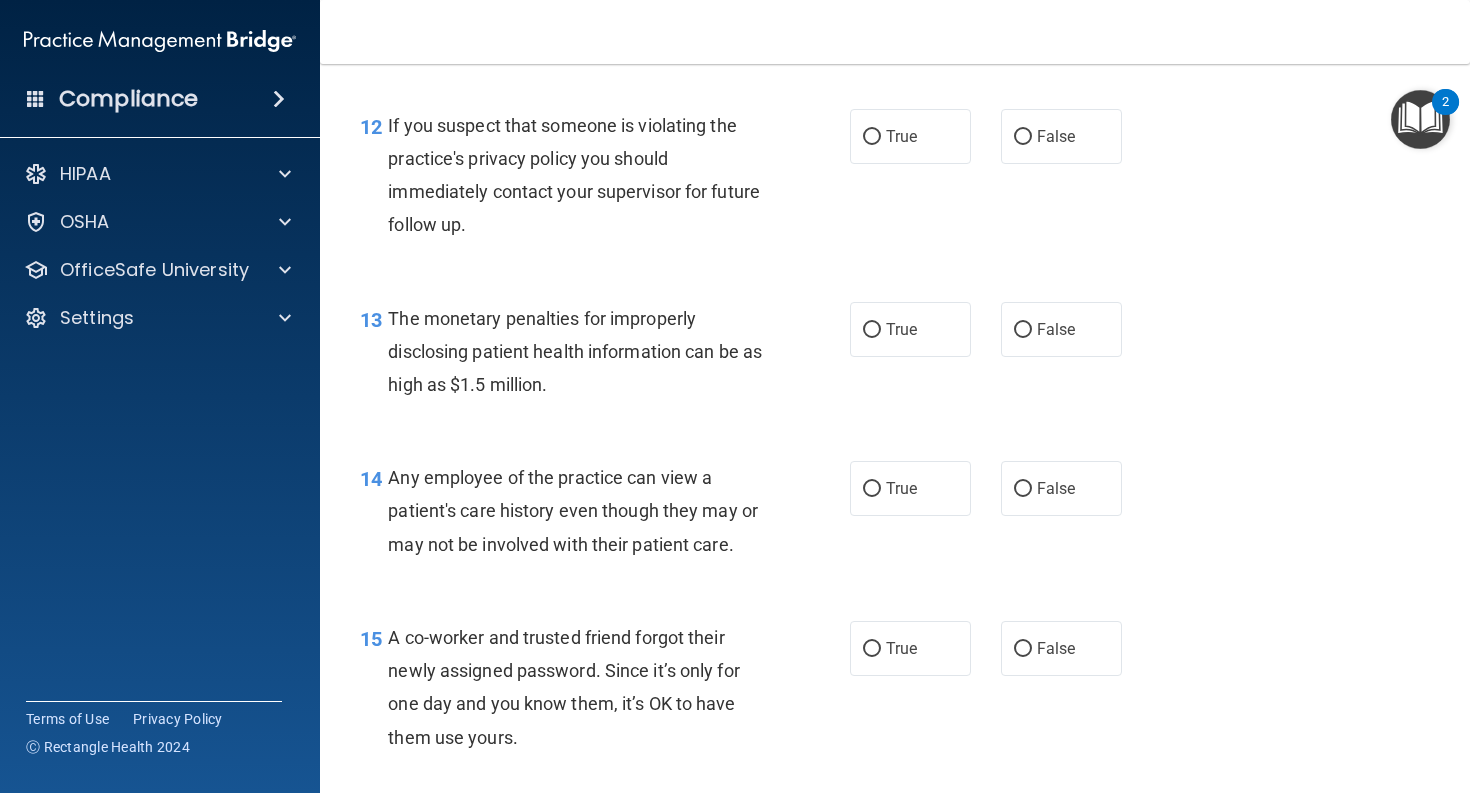 scroll, scrollTop: 1980, scrollLeft: 0, axis: vertical 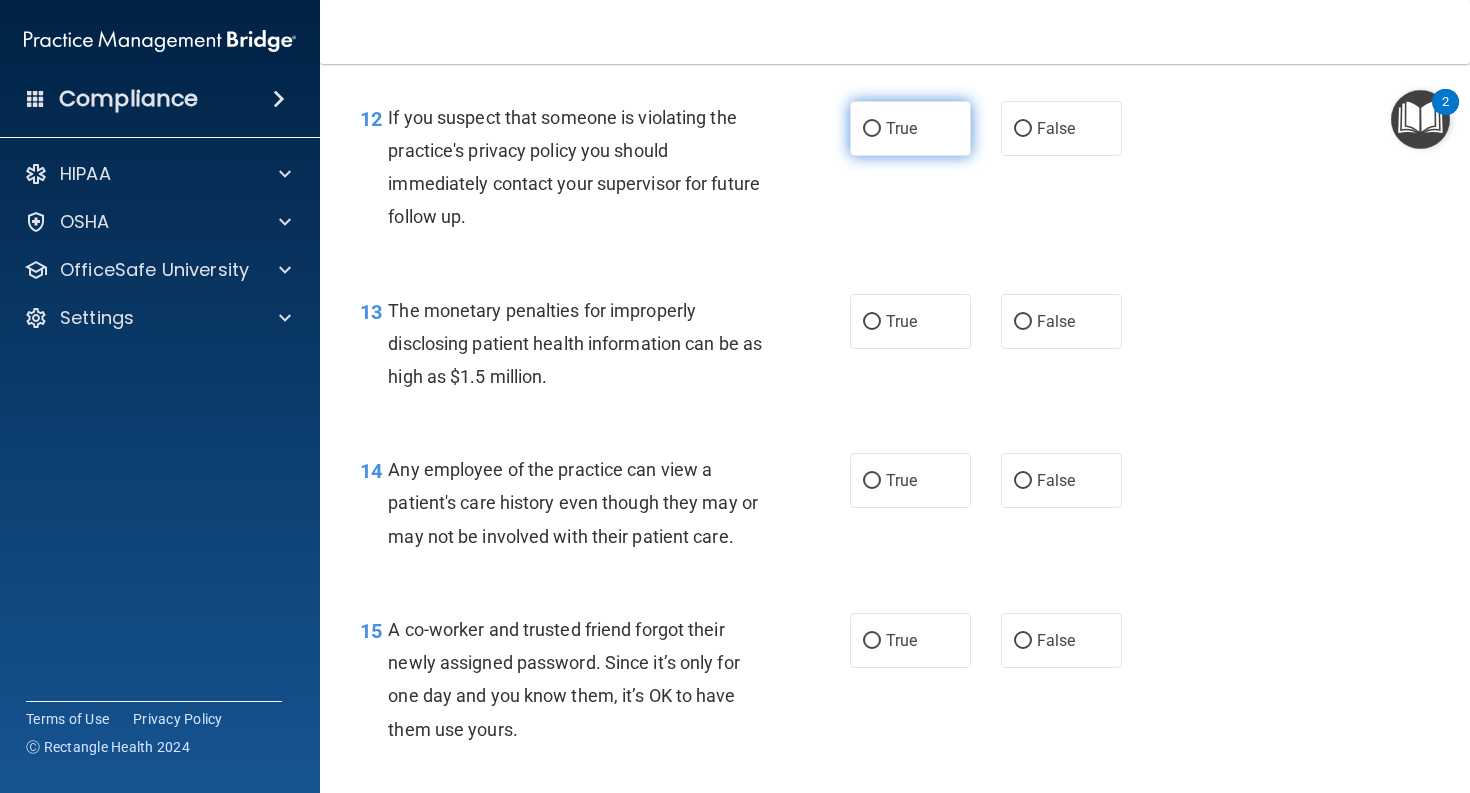 click on "True" at bounding box center (872, 129) 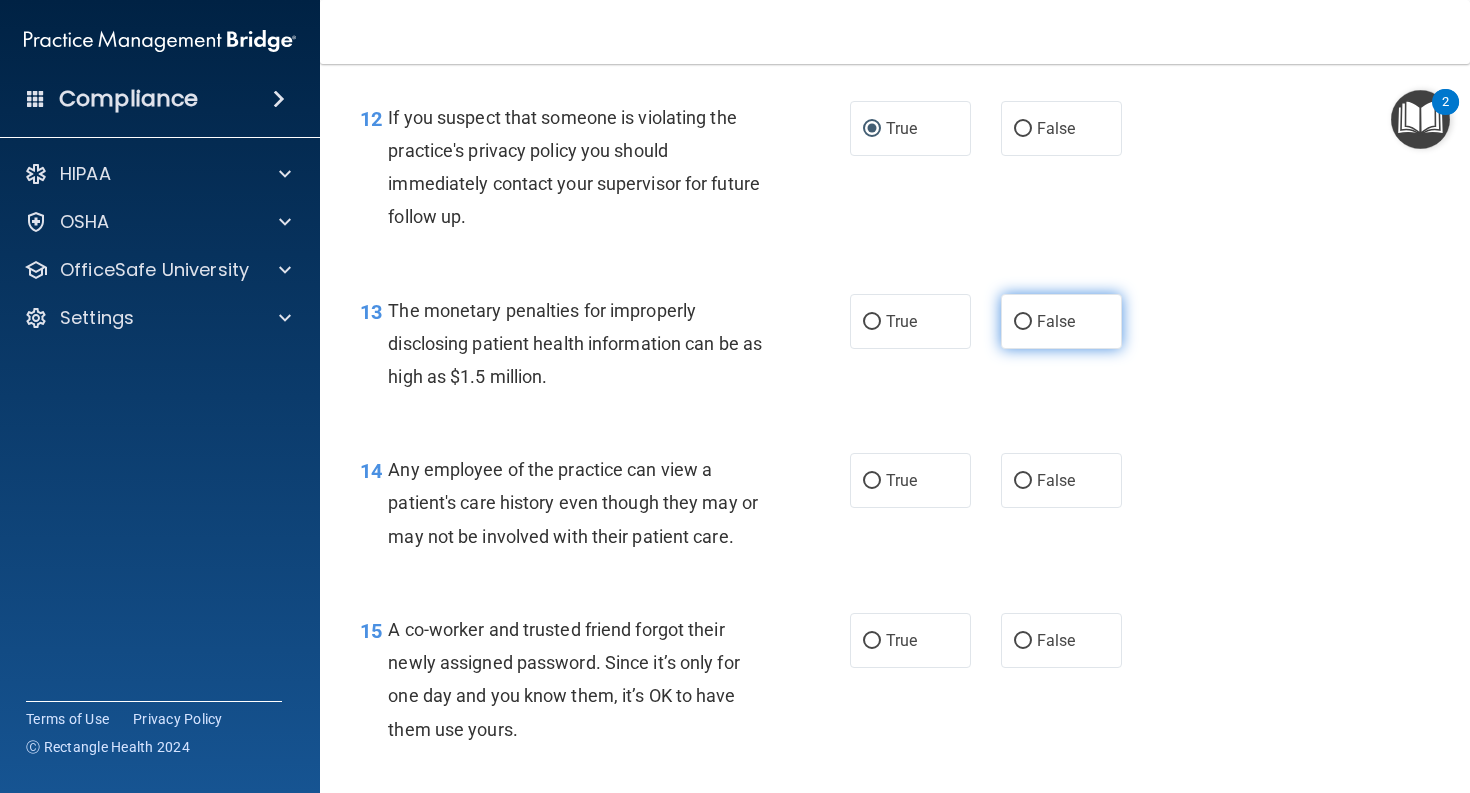 click on "False" at bounding box center [1023, 322] 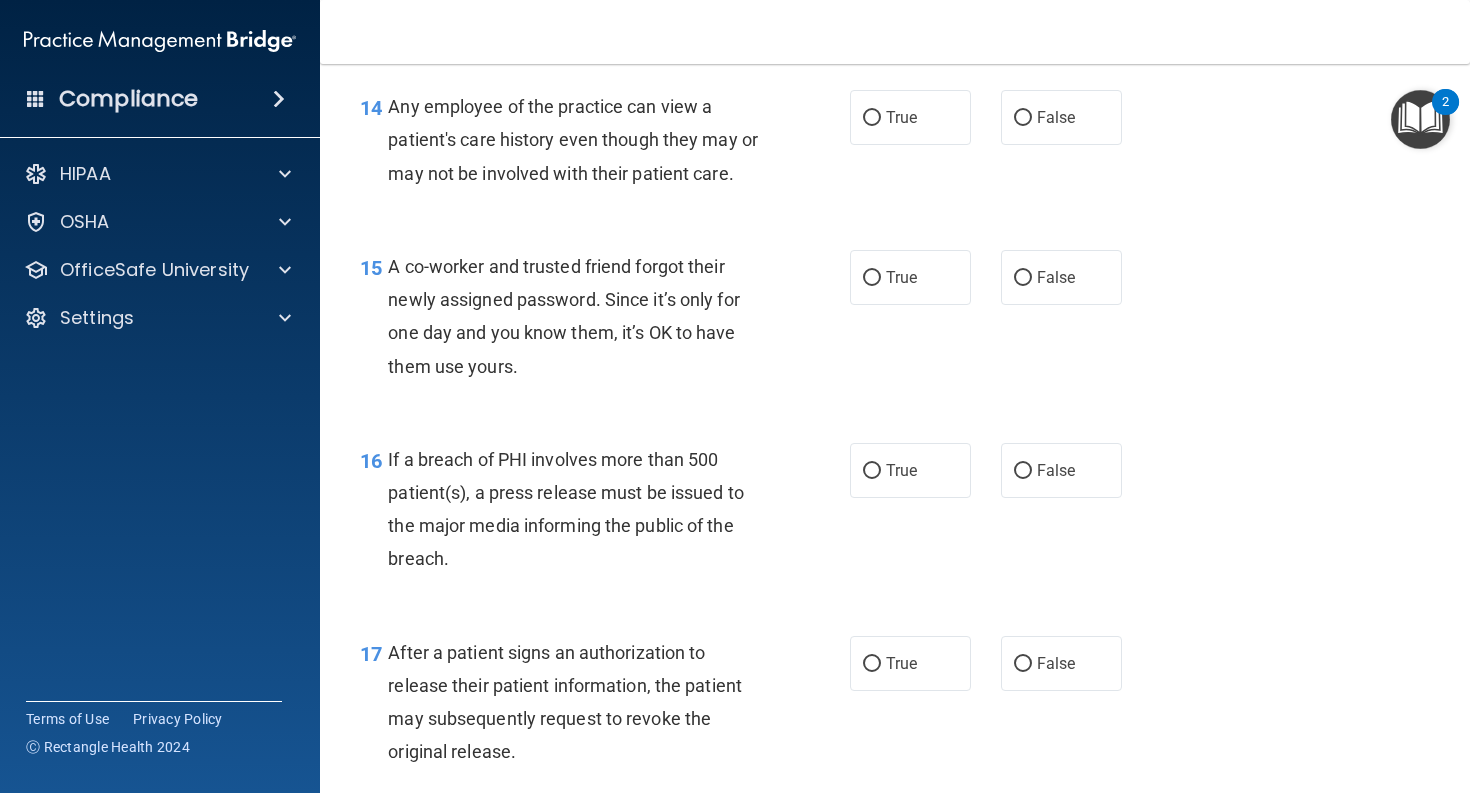 scroll, scrollTop: 2351, scrollLeft: 0, axis: vertical 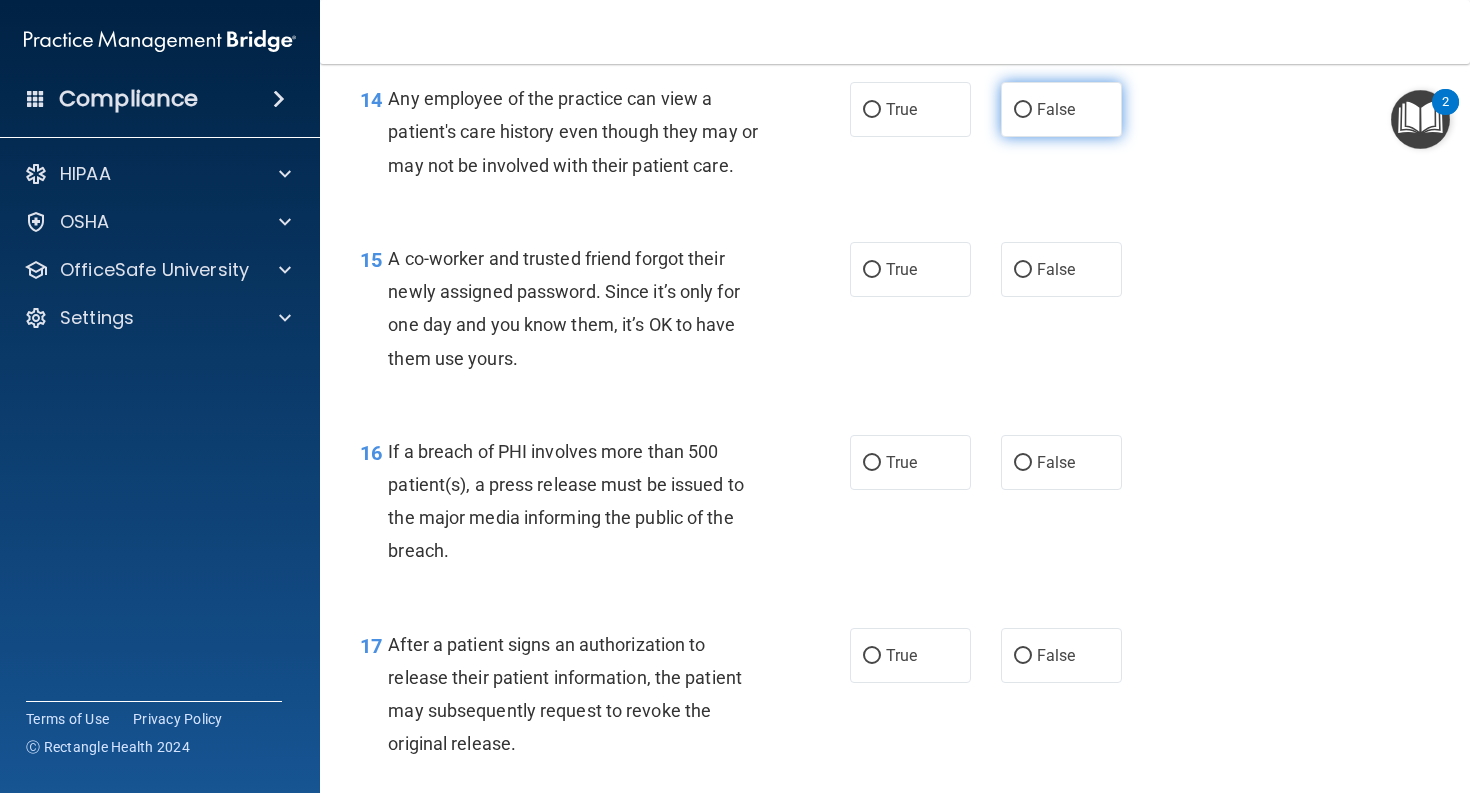 click on "False" at bounding box center [1023, 110] 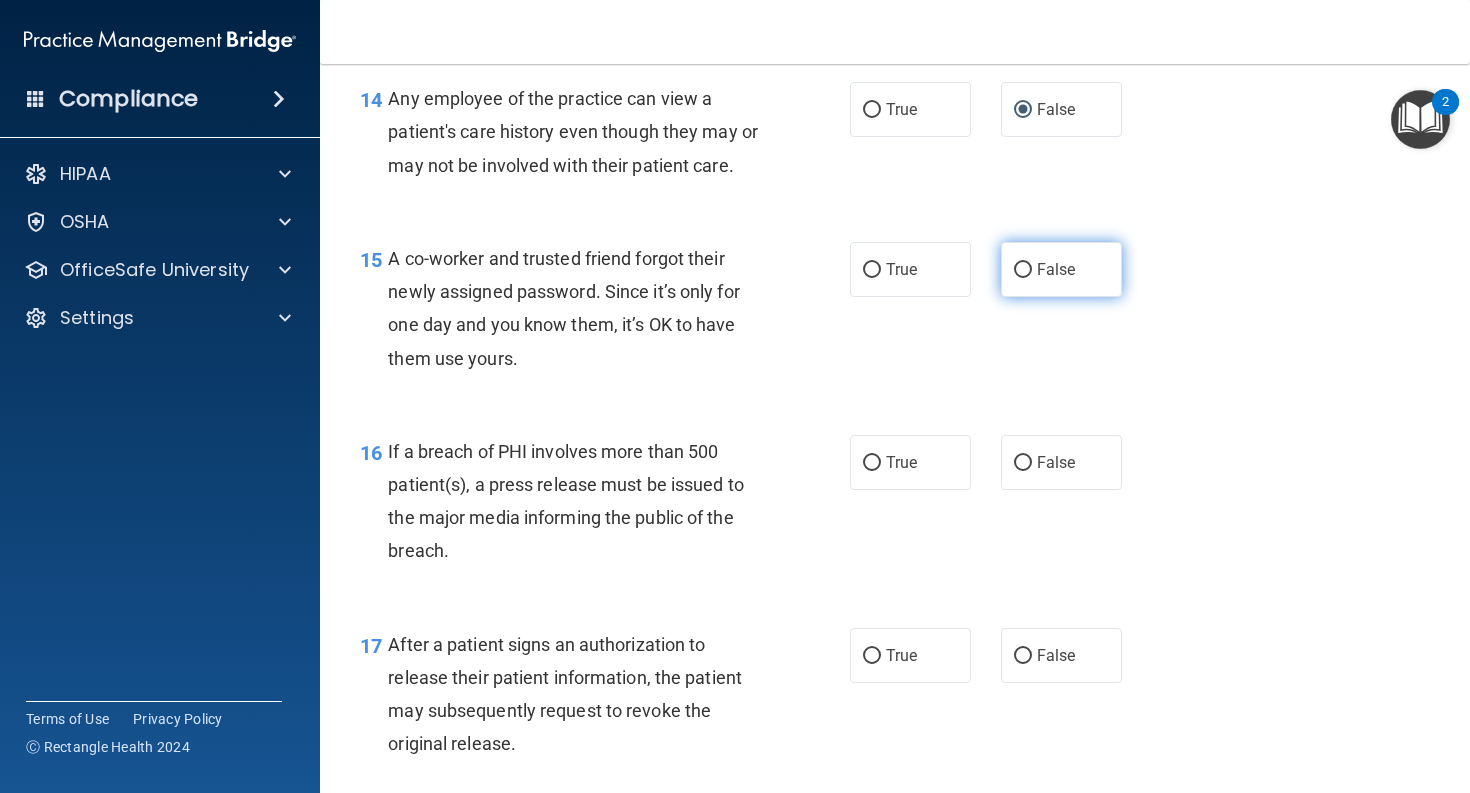 click on "False" at bounding box center [1023, 270] 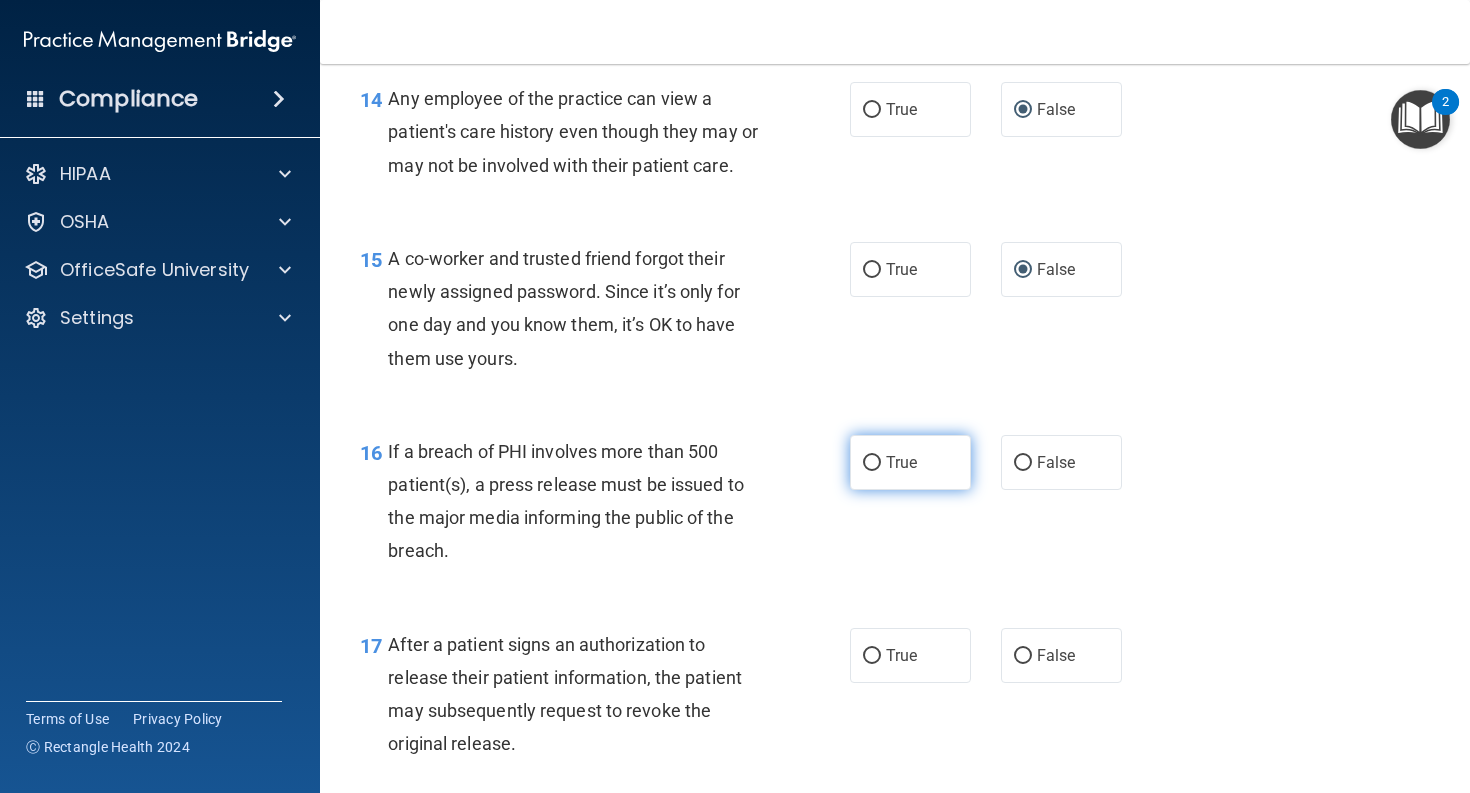 click on "True" at bounding box center [910, 462] 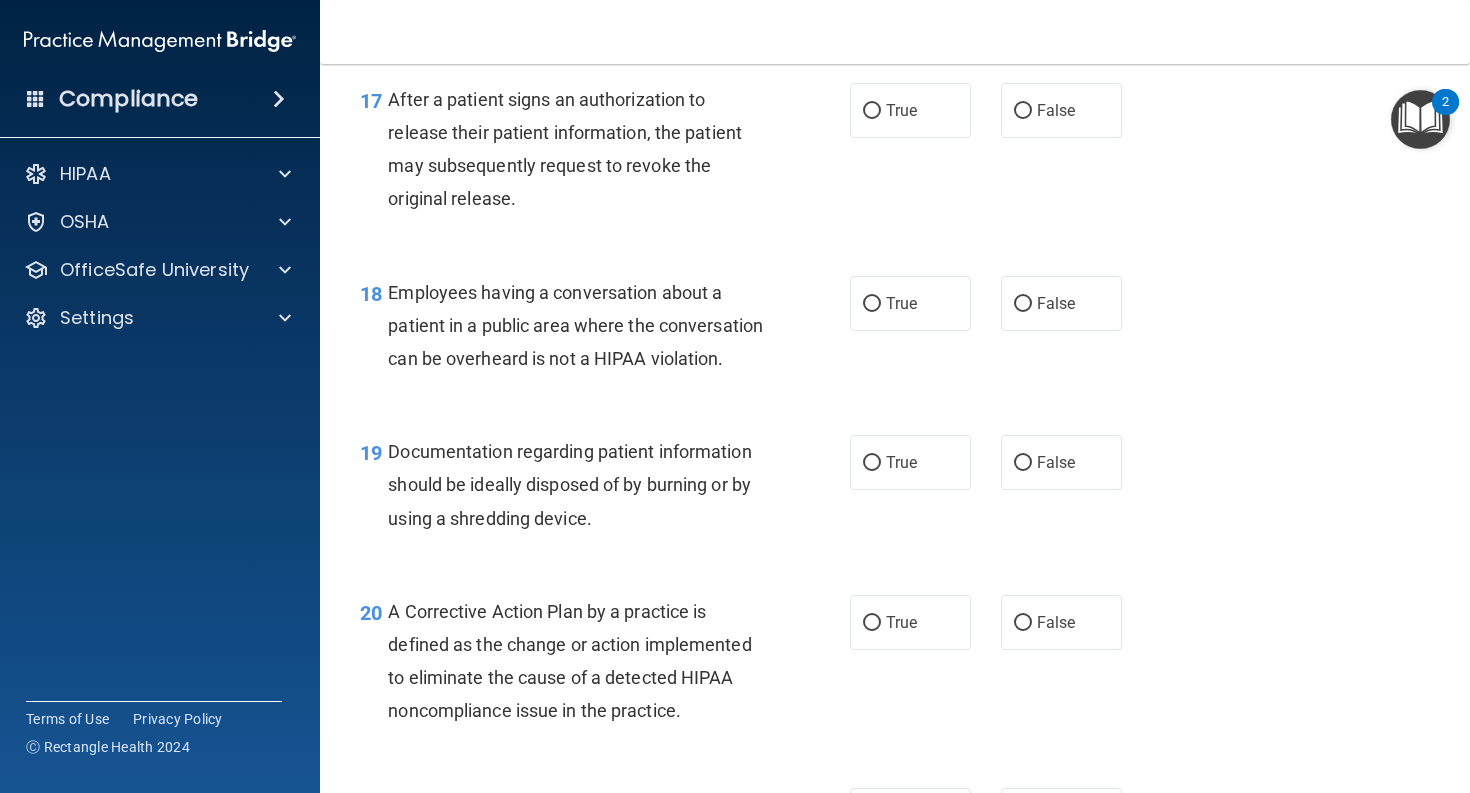 scroll, scrollTop: 2912, scrollLeft: 0, axis: vertical 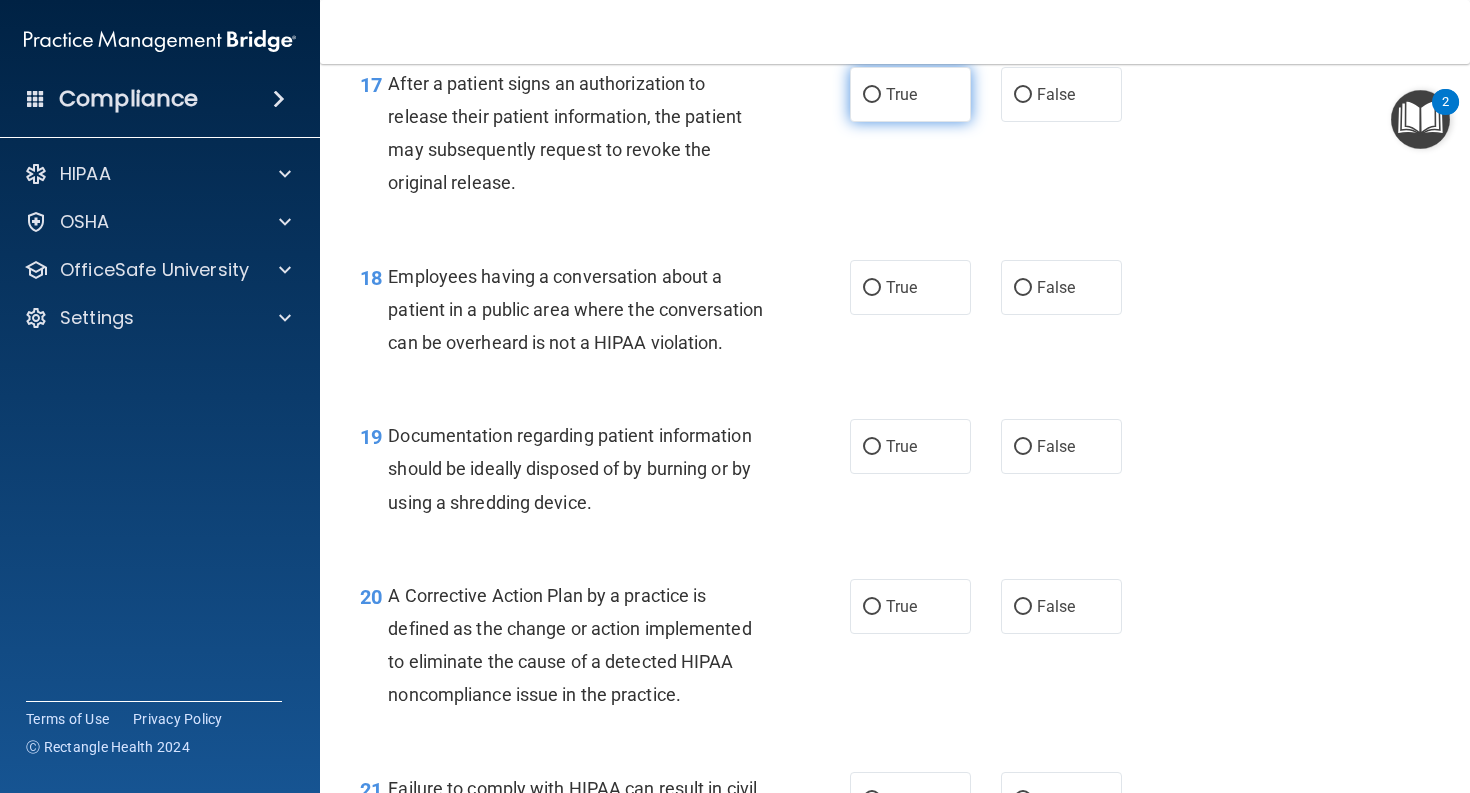 click on "True" at bounding box center (872, 95) 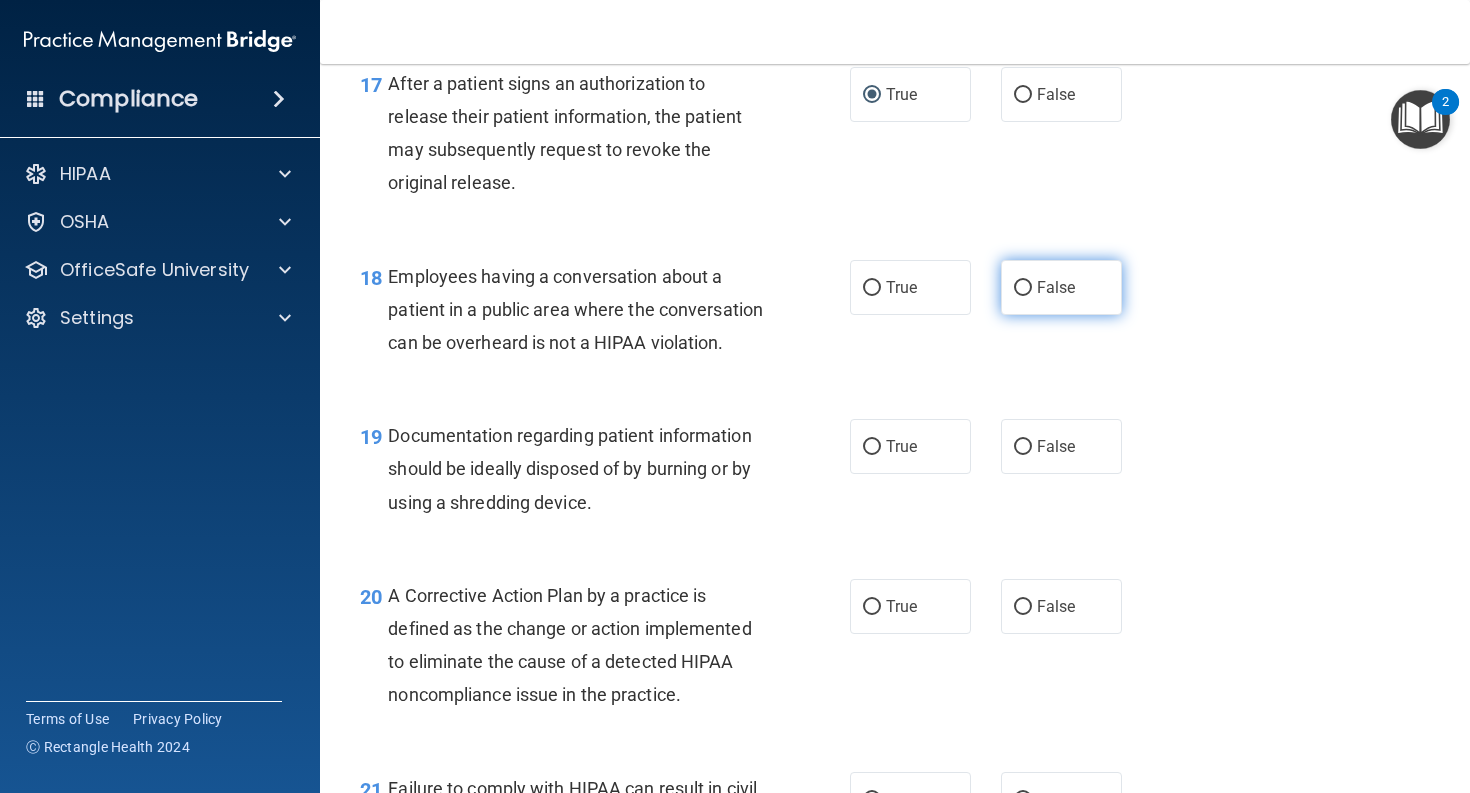 click on "False" at bounding box center (1023, 288) 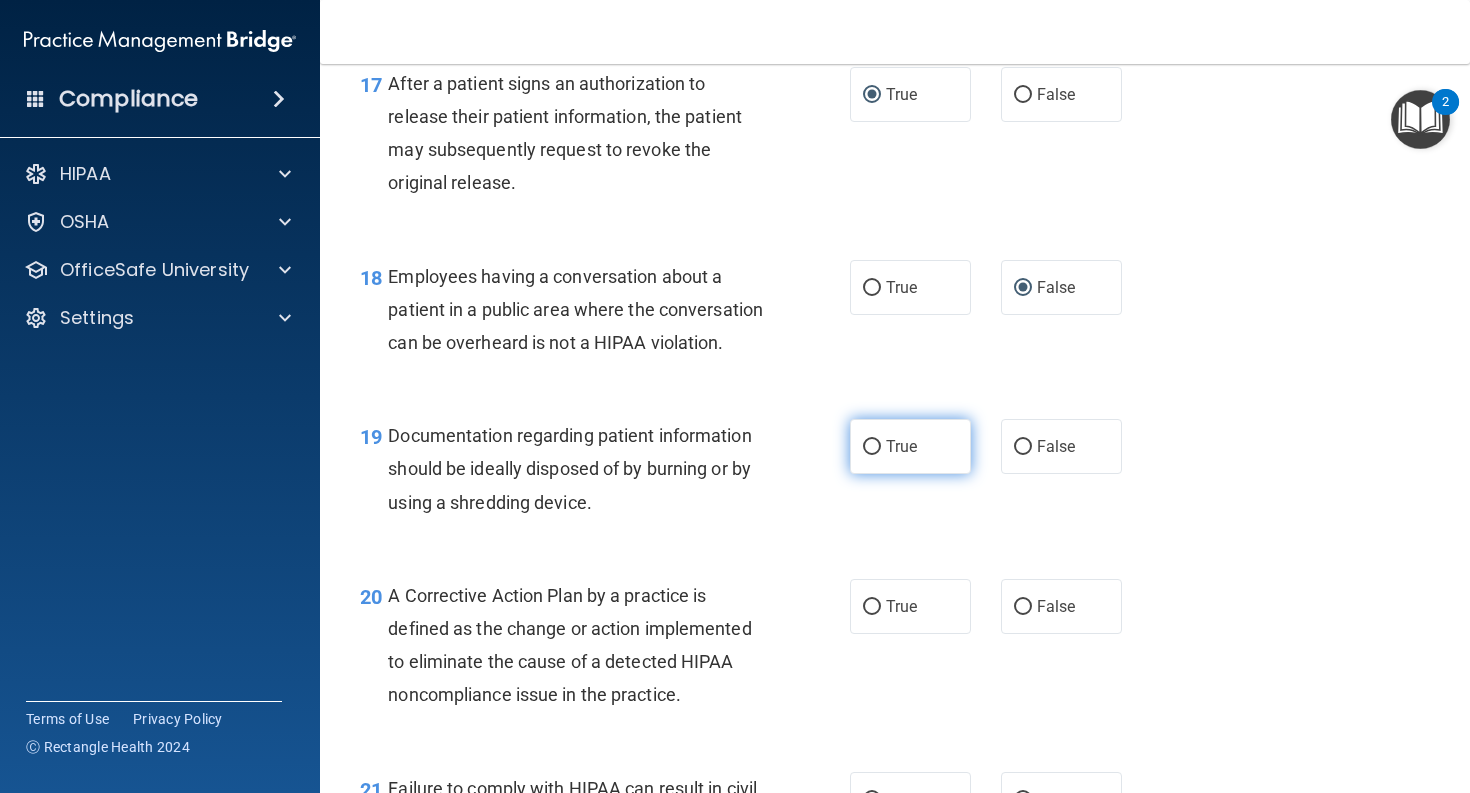 click on "True" at bounding box center [872, 447] 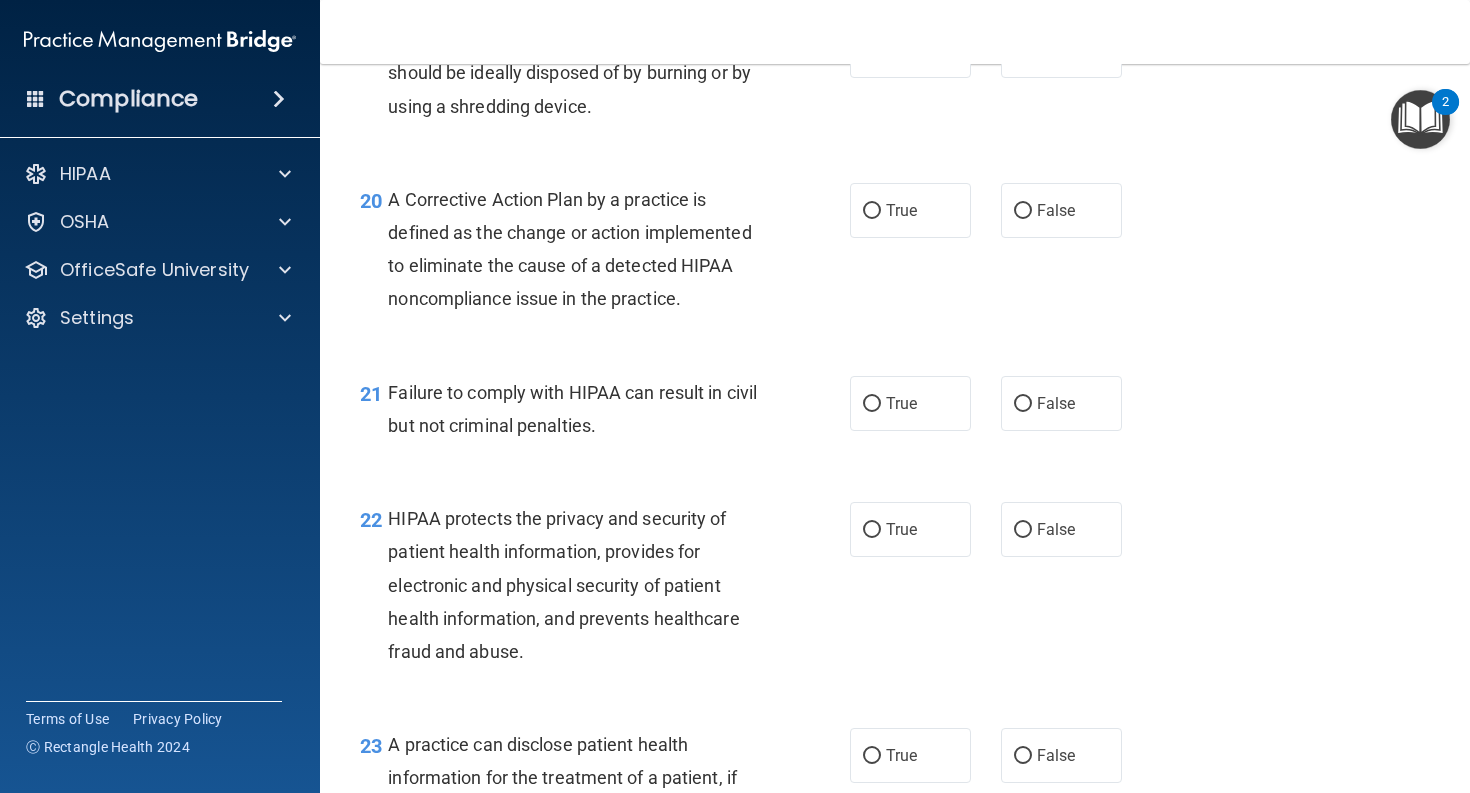 scroll, scrollTop: 3316, scrollLeft: 0, axis: vertical 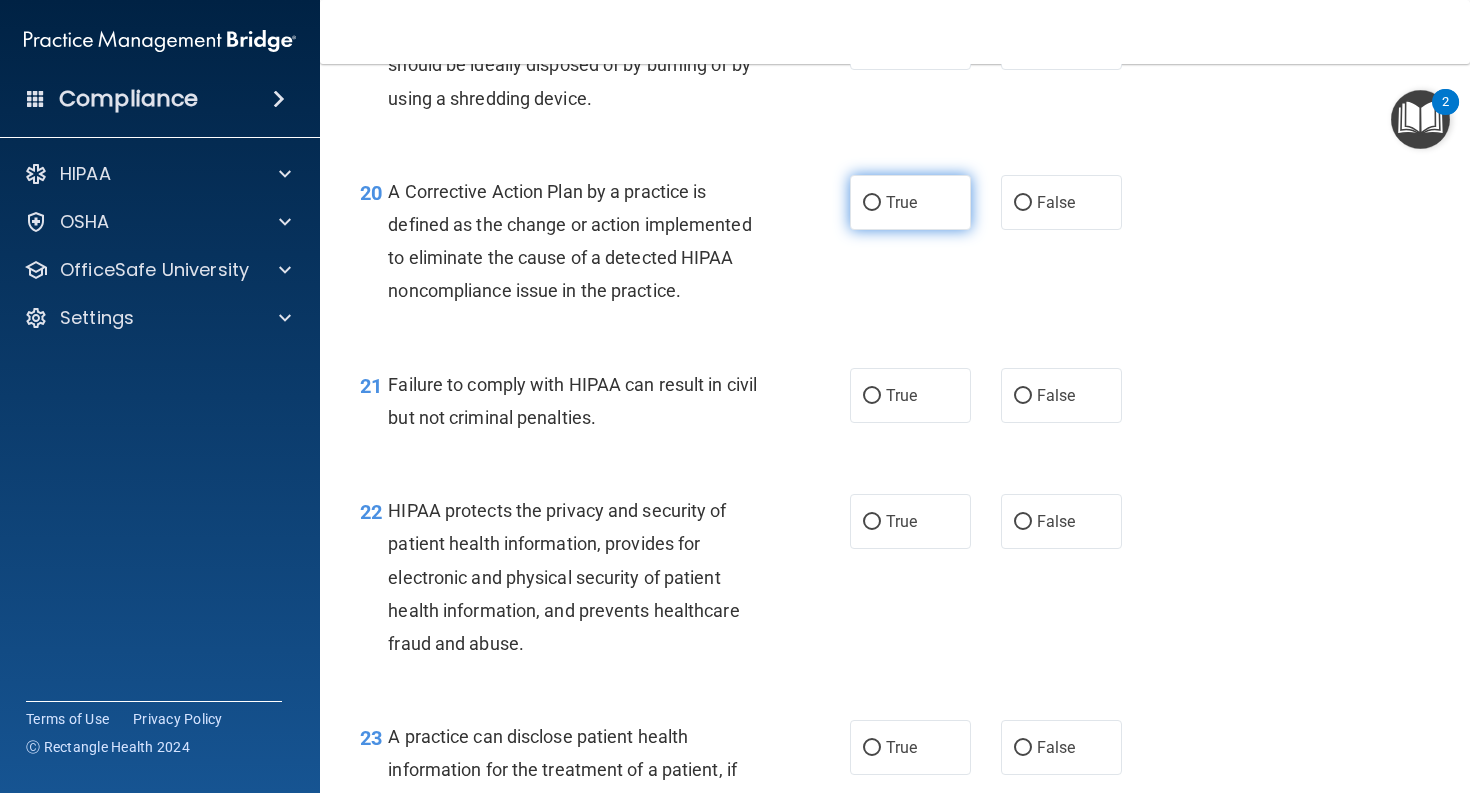 click on "True" at bounding box center [872, 203] 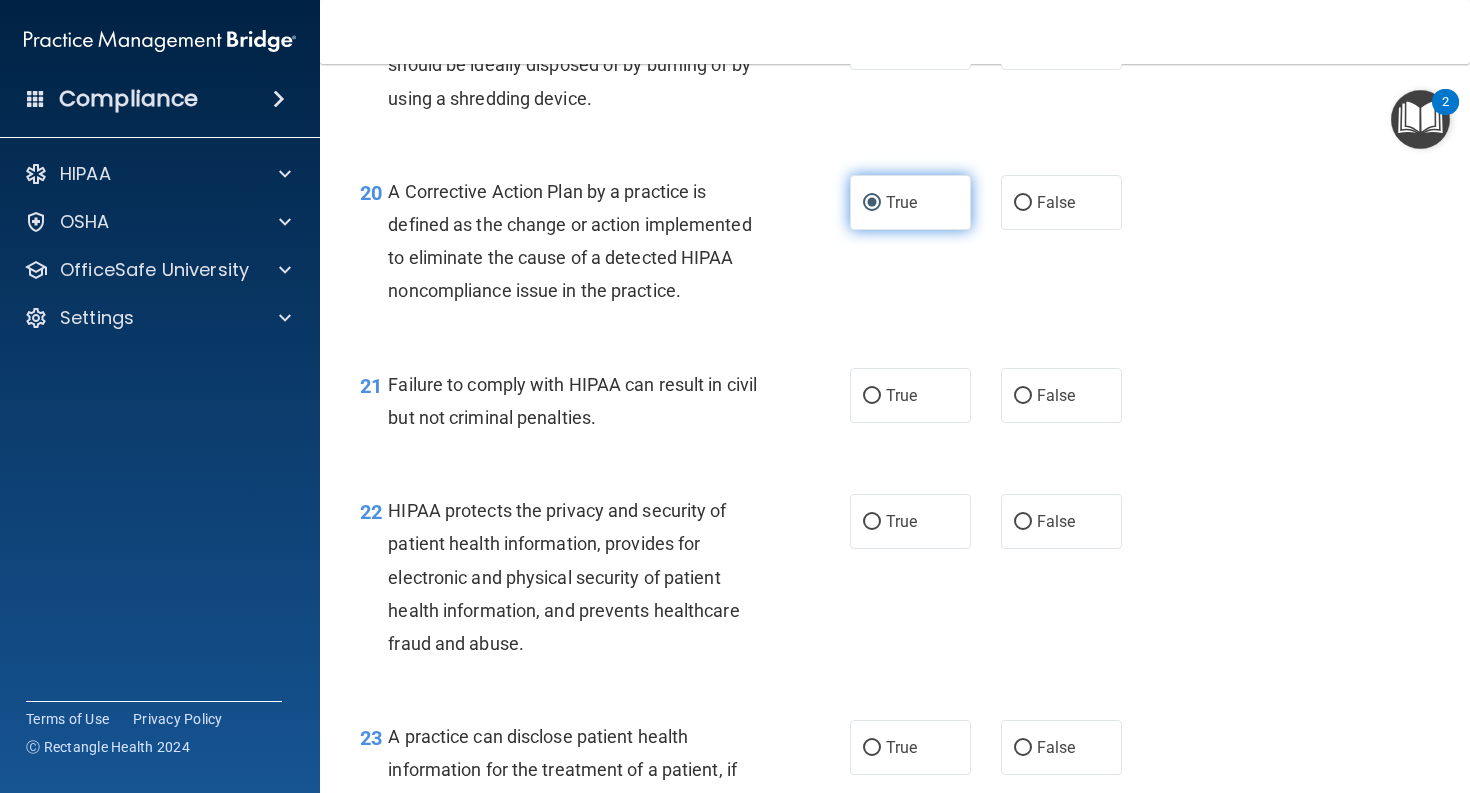 click on "True" at bounding box center [872, 203] 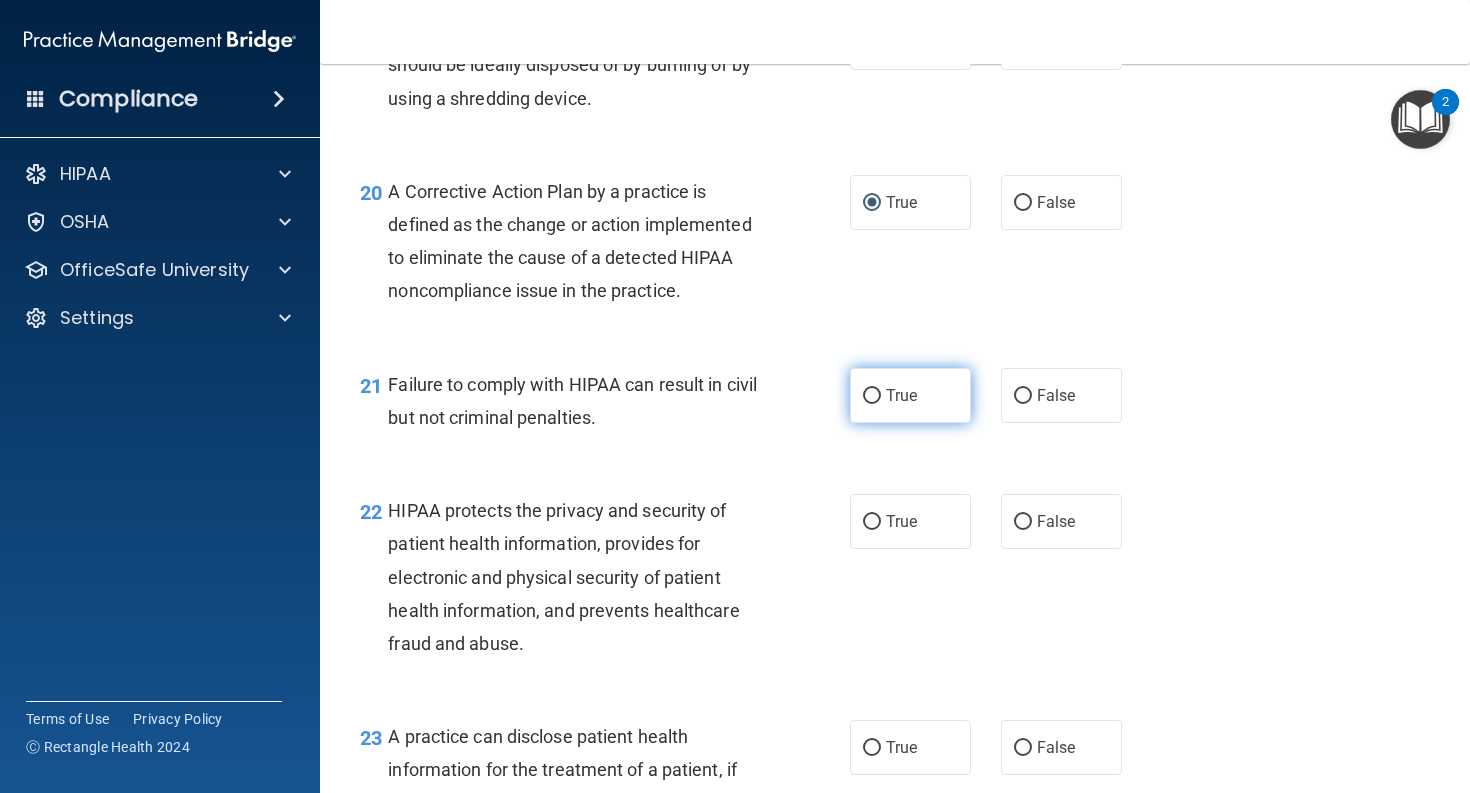 click on "True" at bounding box center (872, 396) 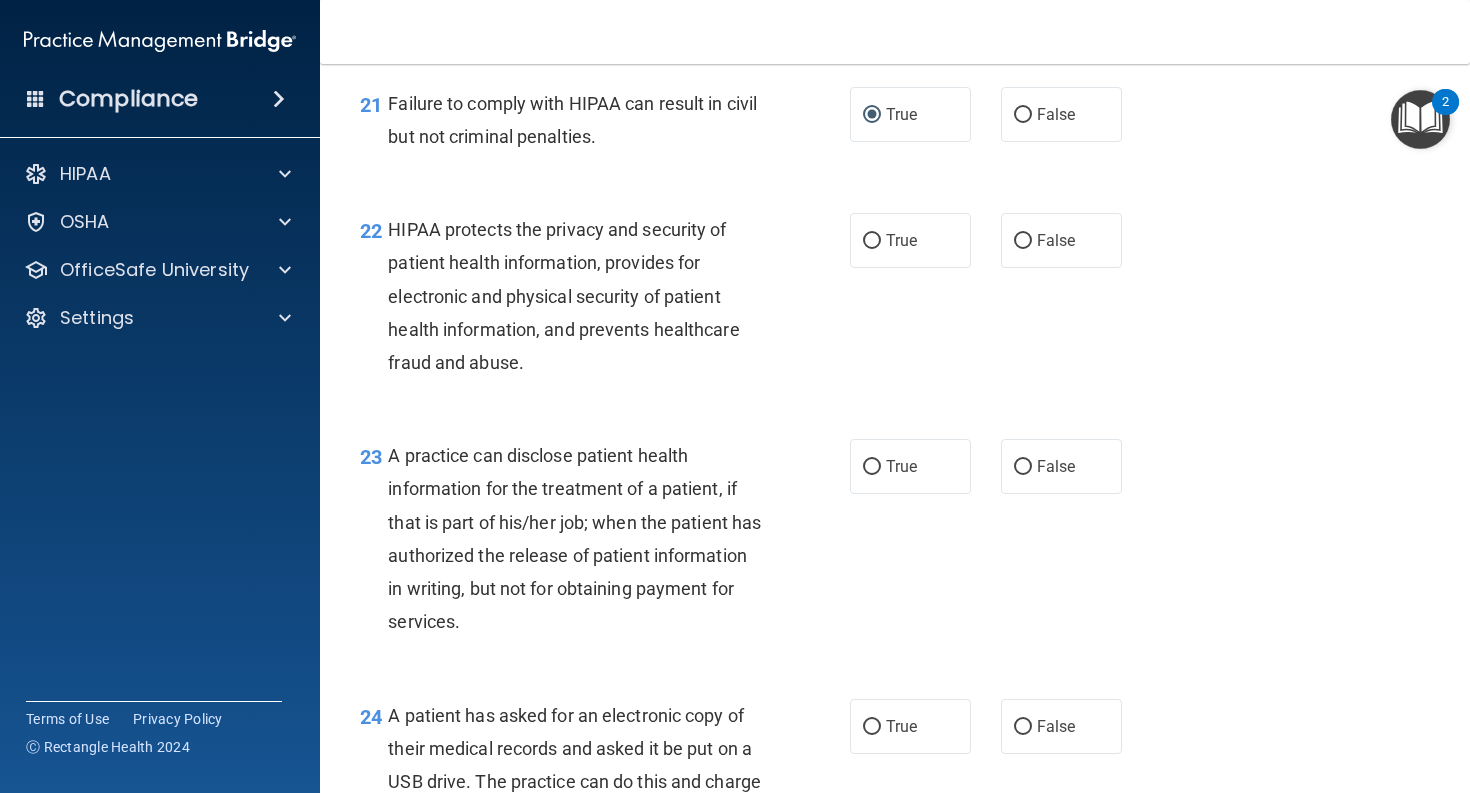scroll, scrollTop: 3605, scrollLeft: 0, axis: vertical 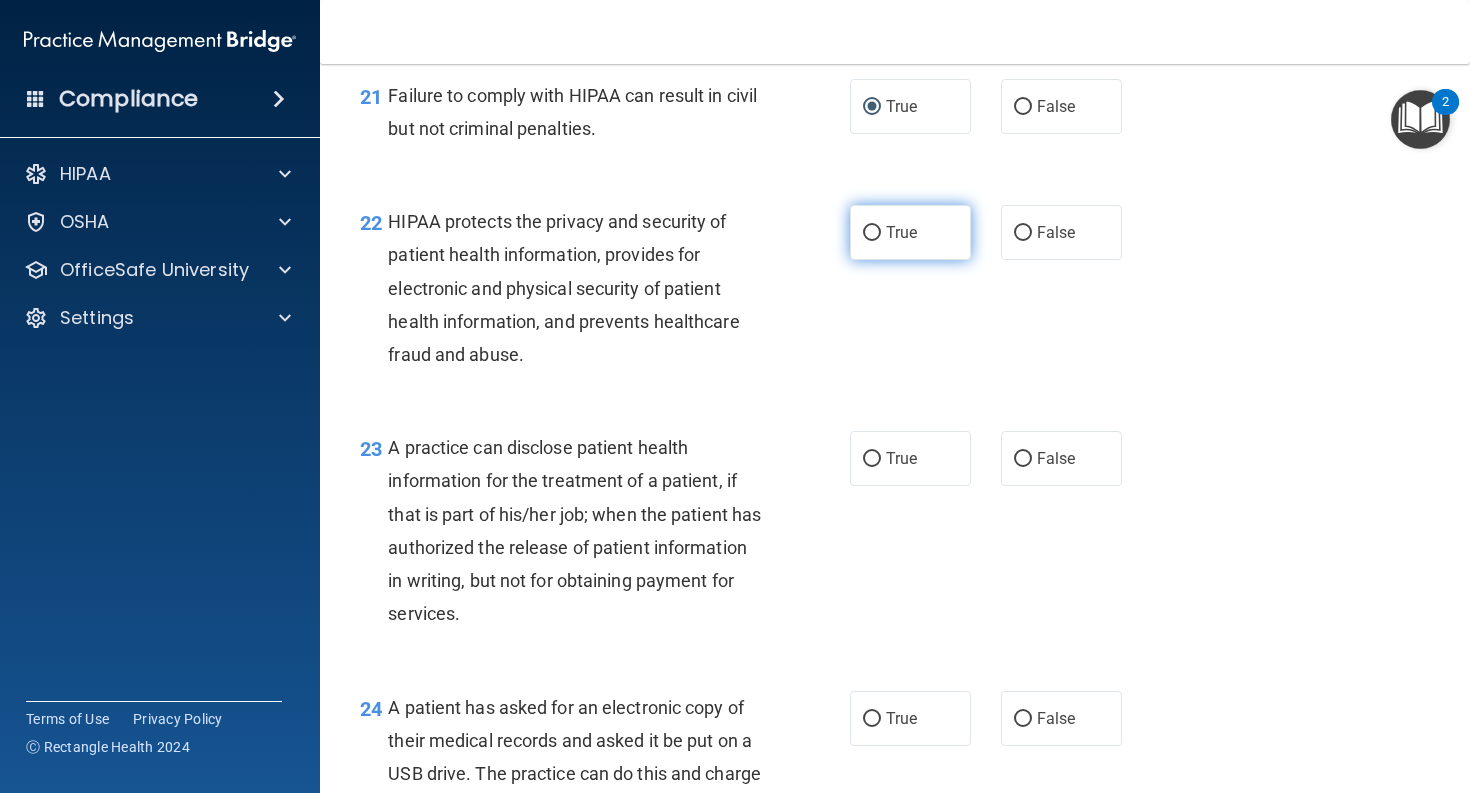 click on "True" at bounding box center [872, 233] 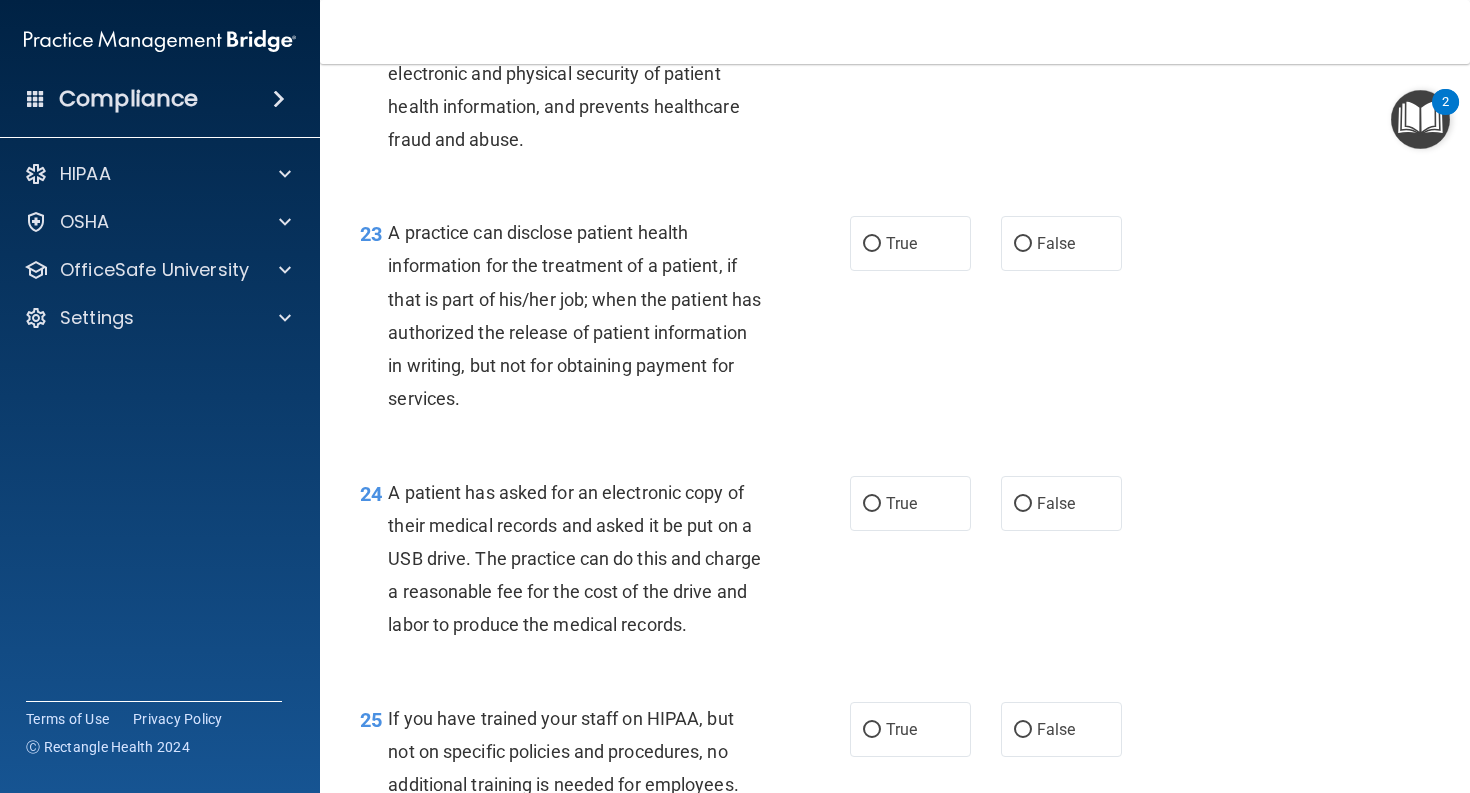 scroll, scrollTop: 3836, scrollLeft: 0, axis: vertical 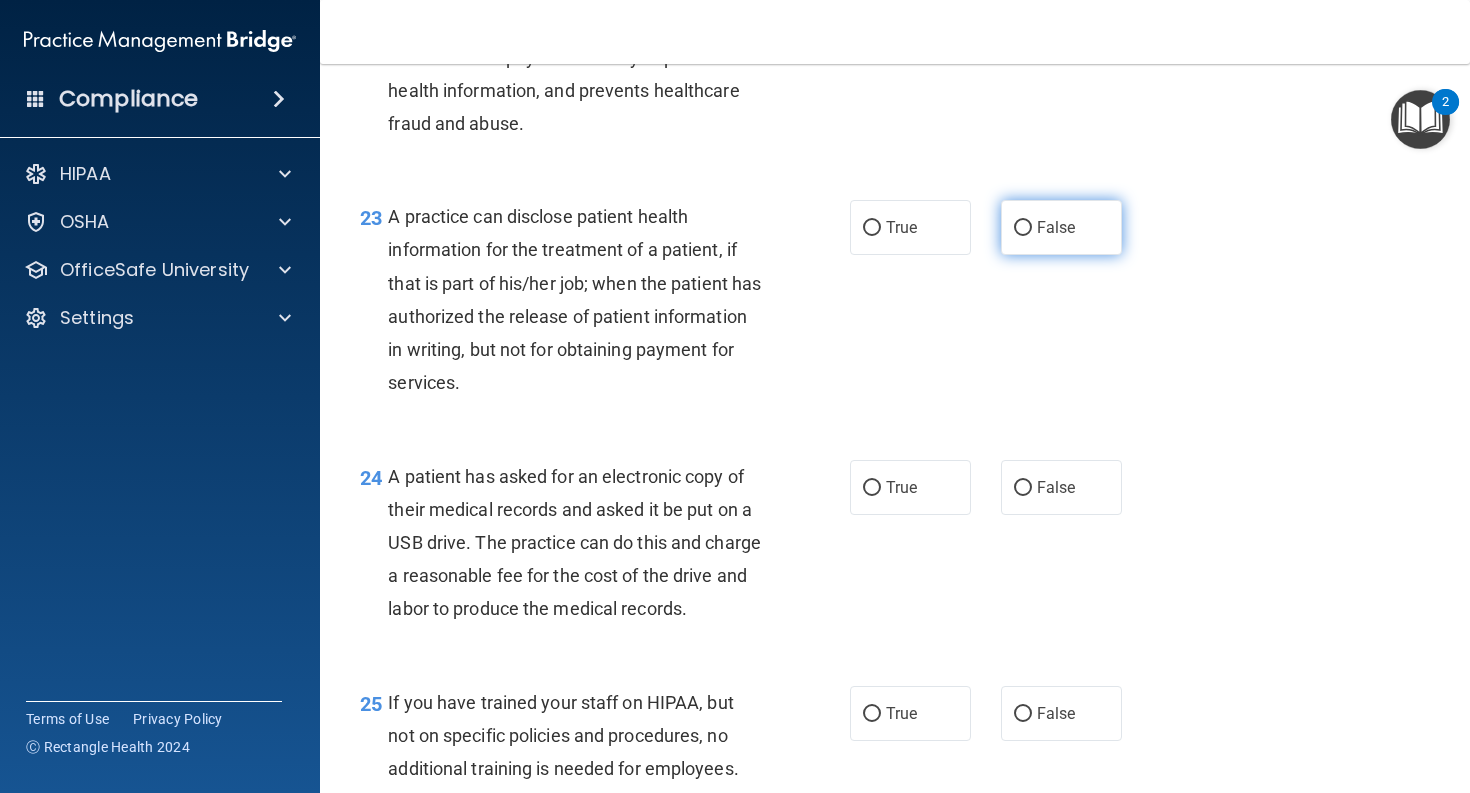 click on "False" at bounding box center [1023, 228] 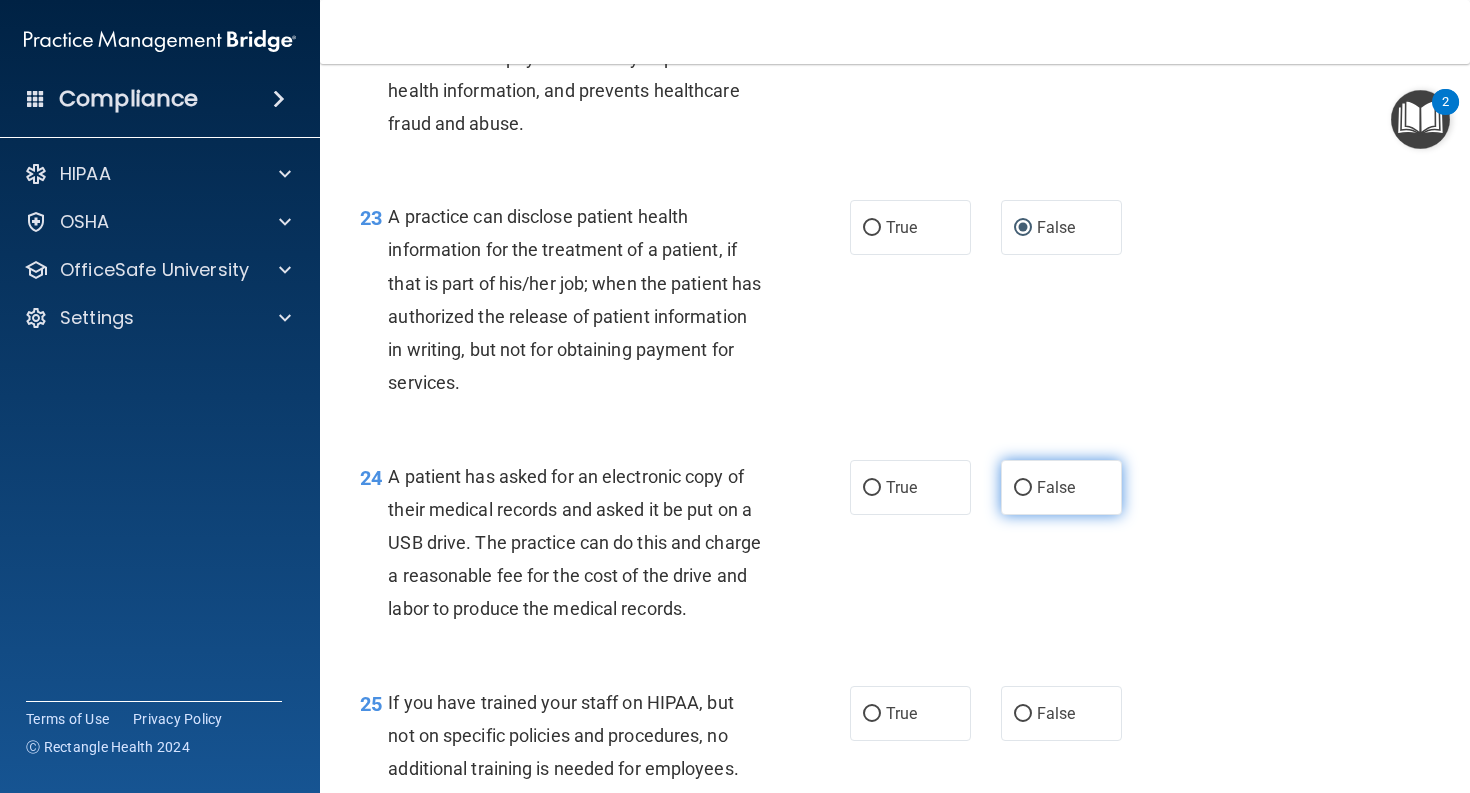 click on "False" at bounding box center [1023, 488] 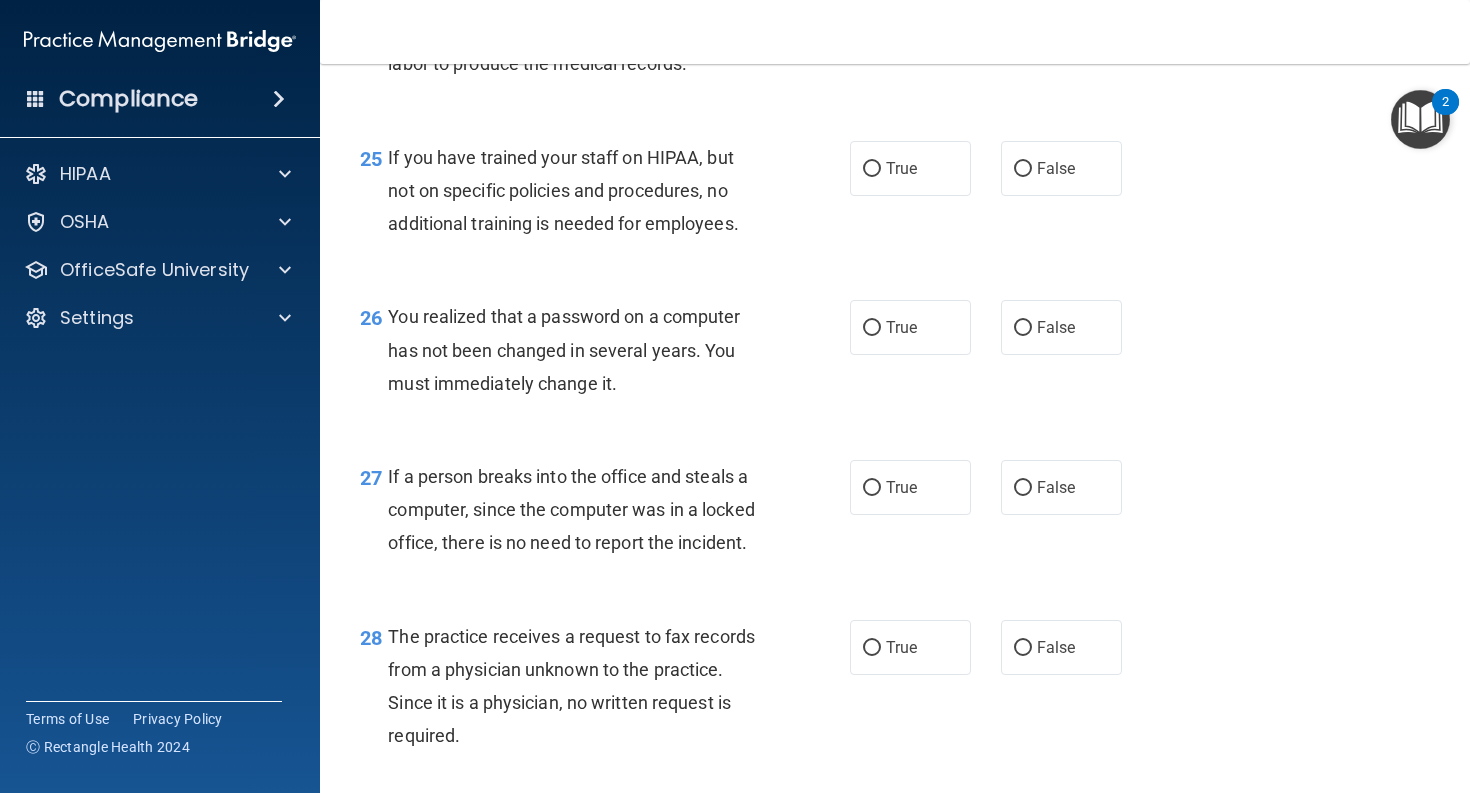 scroll, scrollTop: 4463, scrollLeft: 0, axis: vertical 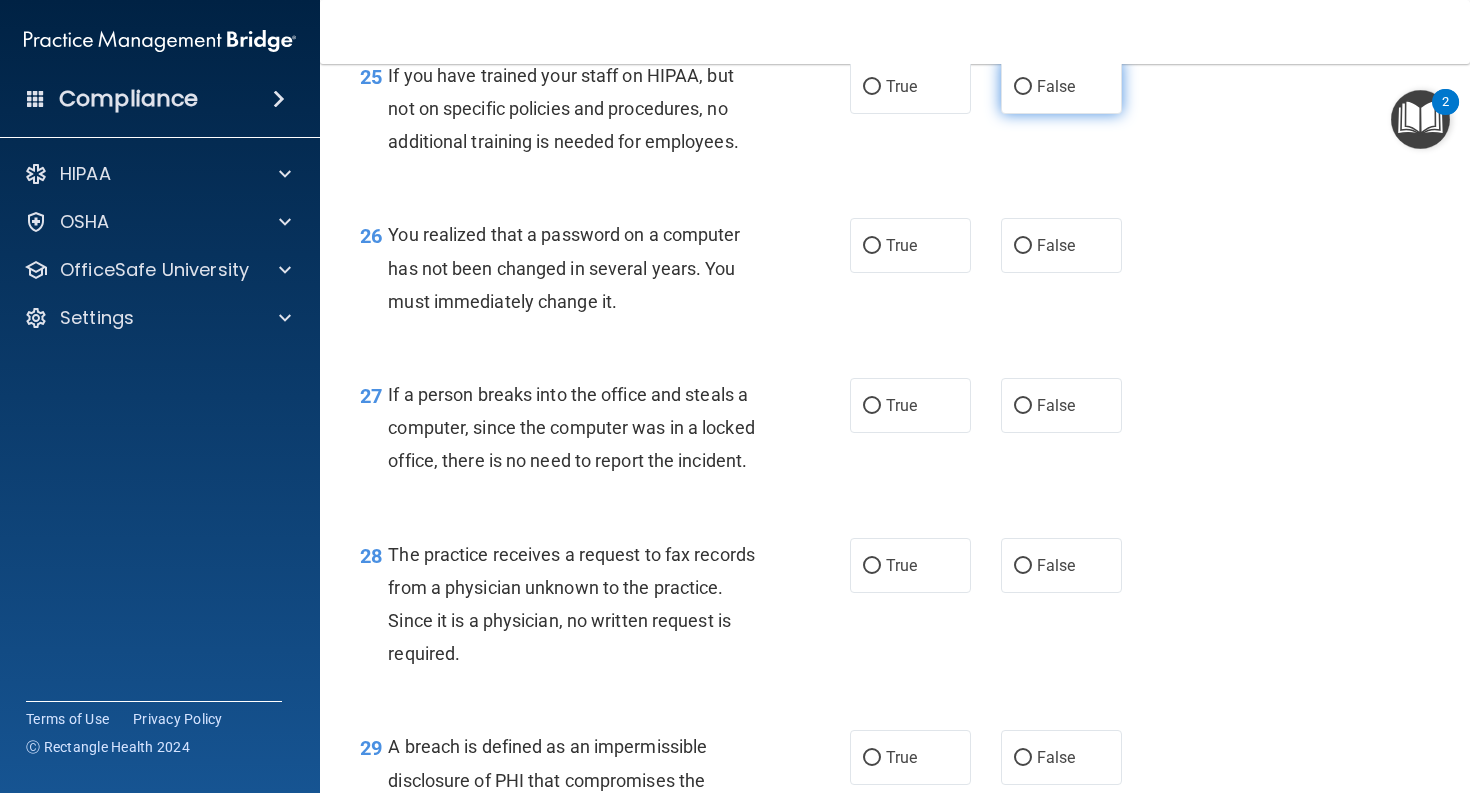 click on "False" at bounding box center [1061, 86] 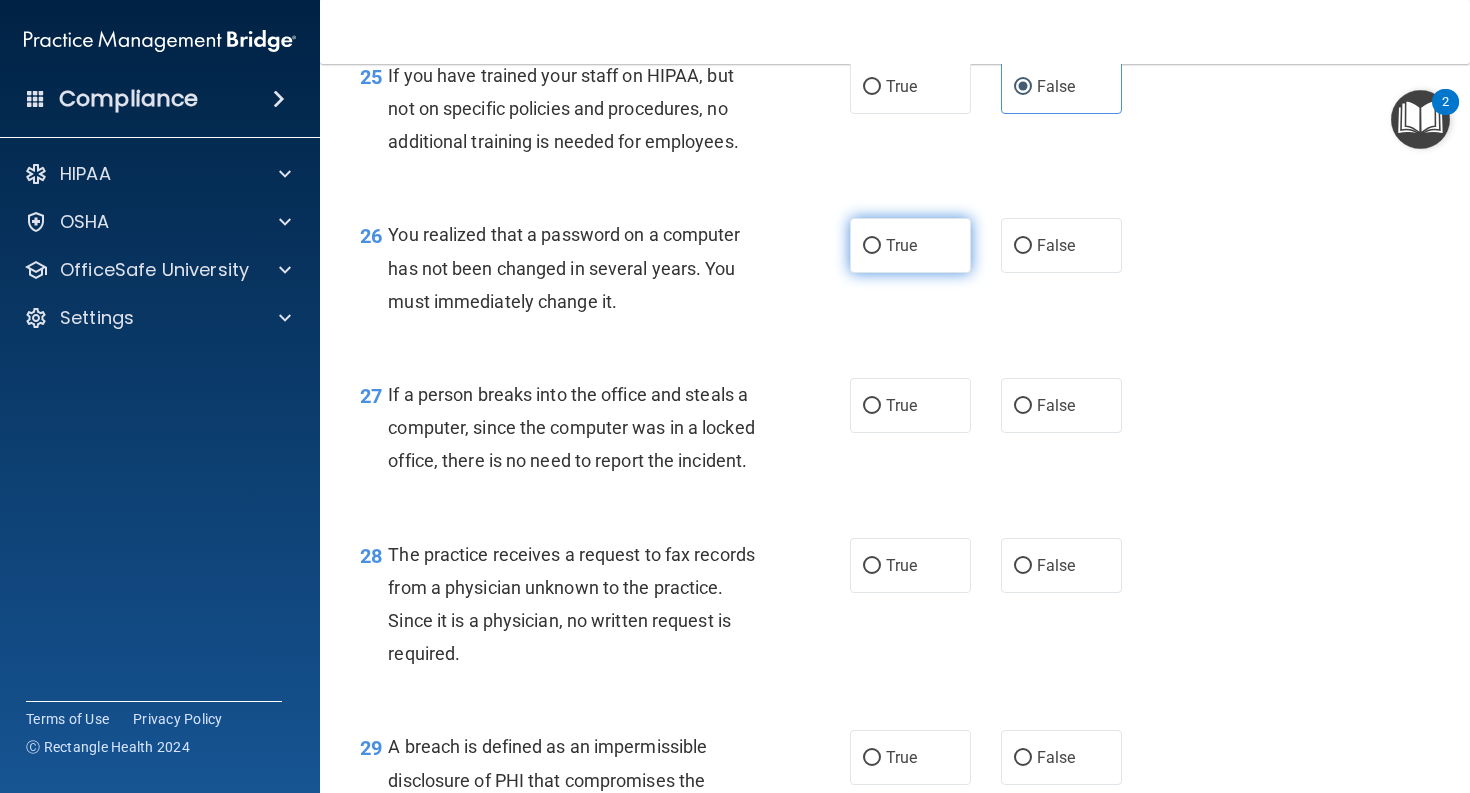 click on "True" at bounding box center (872, 246) 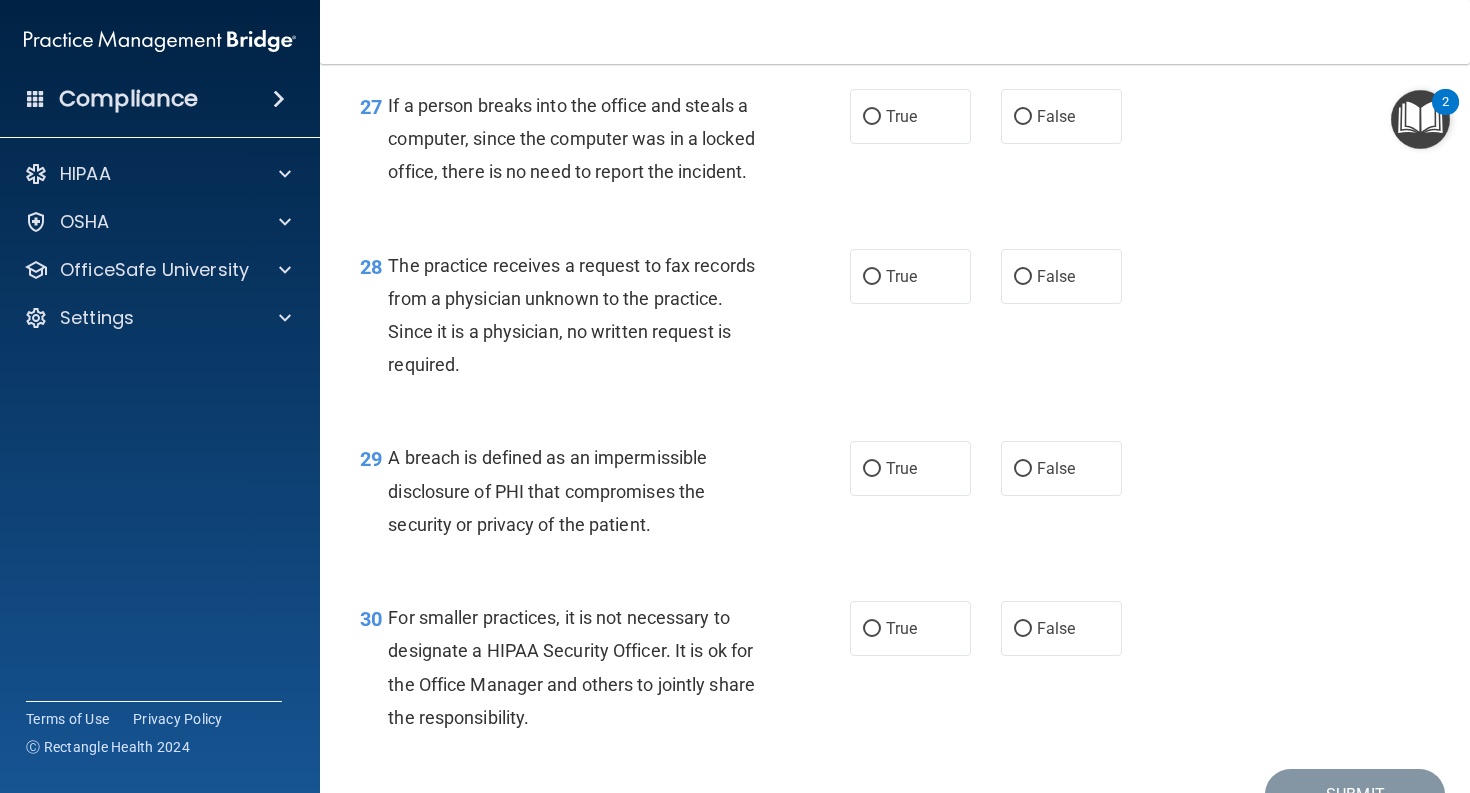 scroll, scrollTop: 4760, scrollLeft: 0, axis: vertical 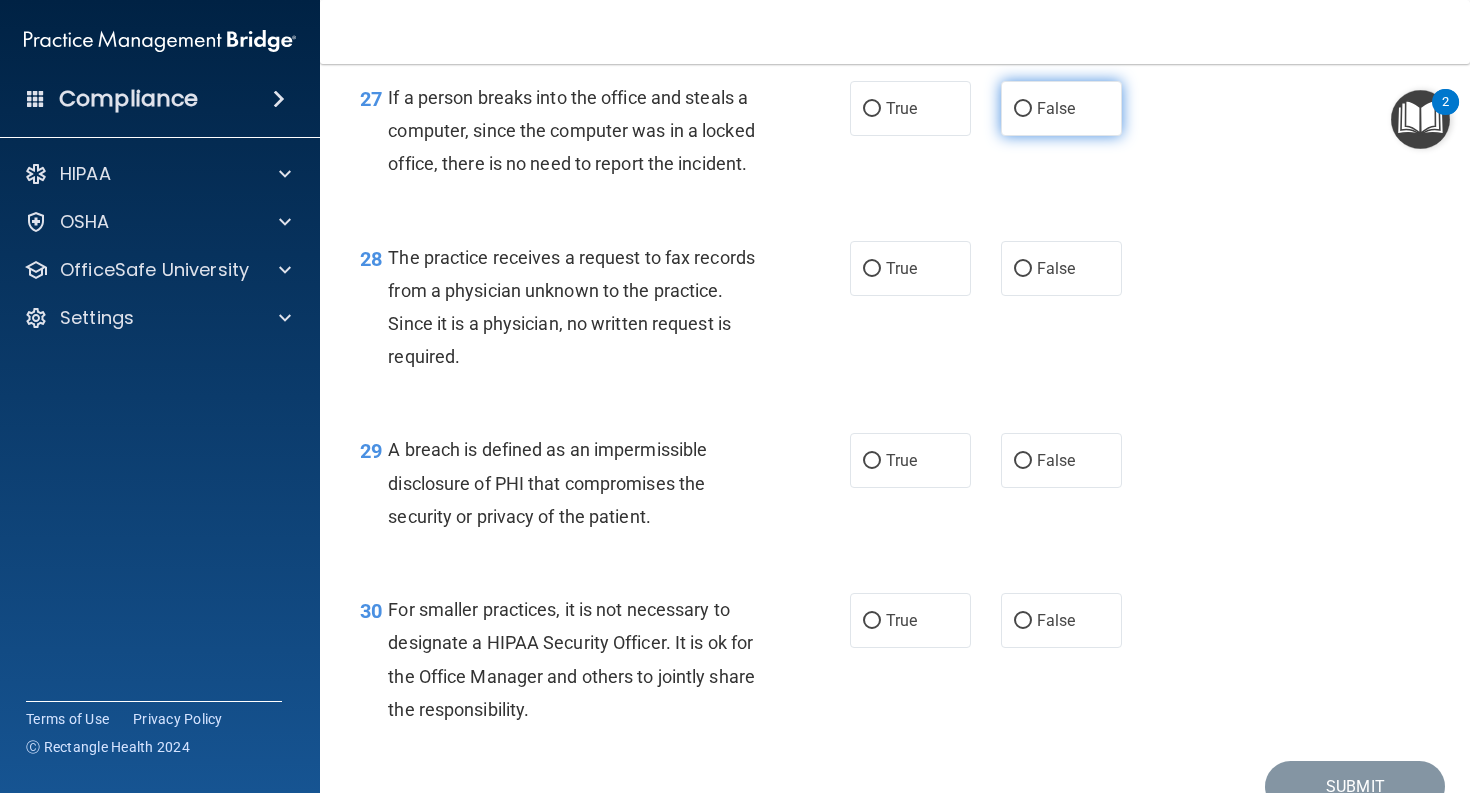 click on "False" at bounding box center [1023, 109] 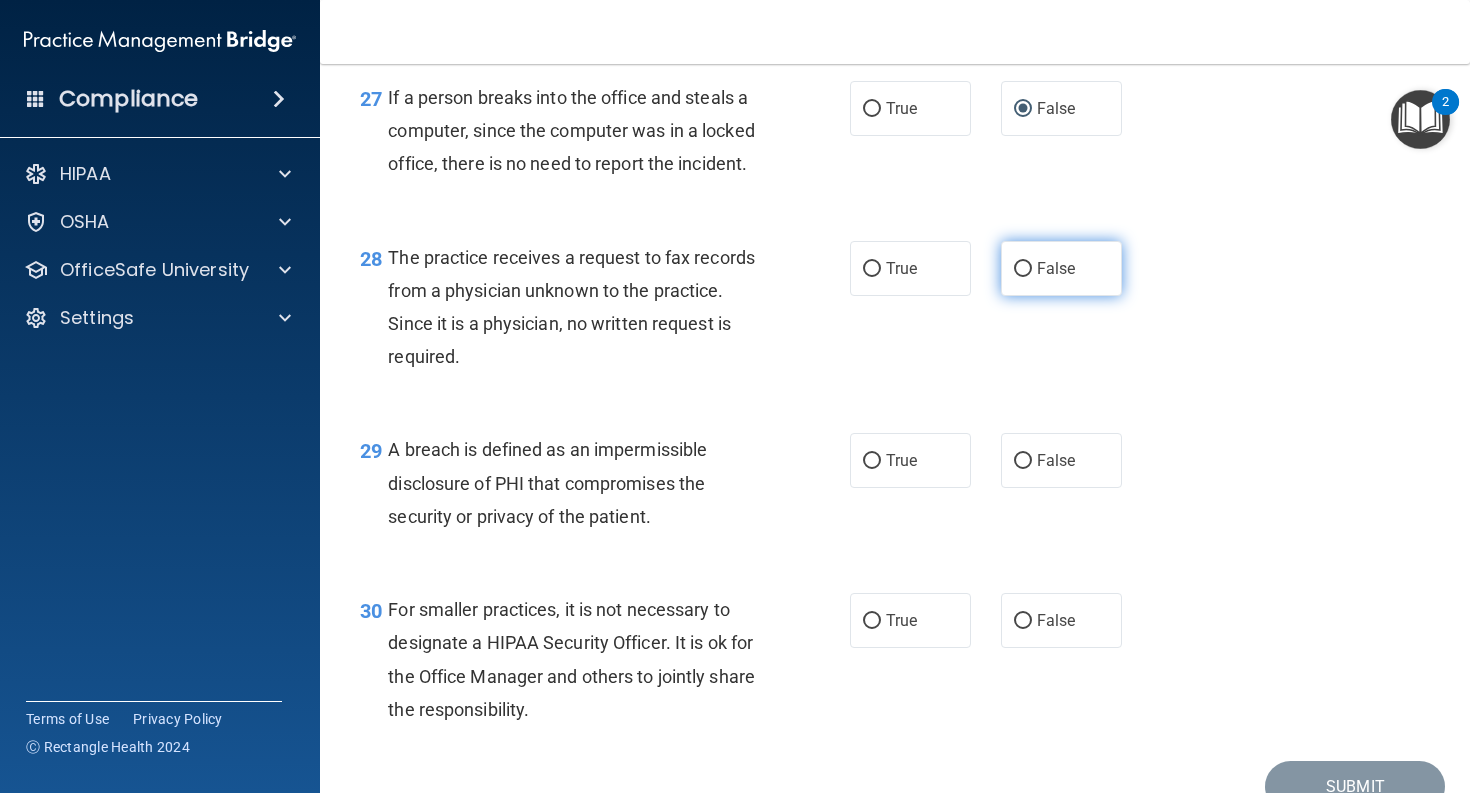 click on "False" at bounding box center [1023, 269] 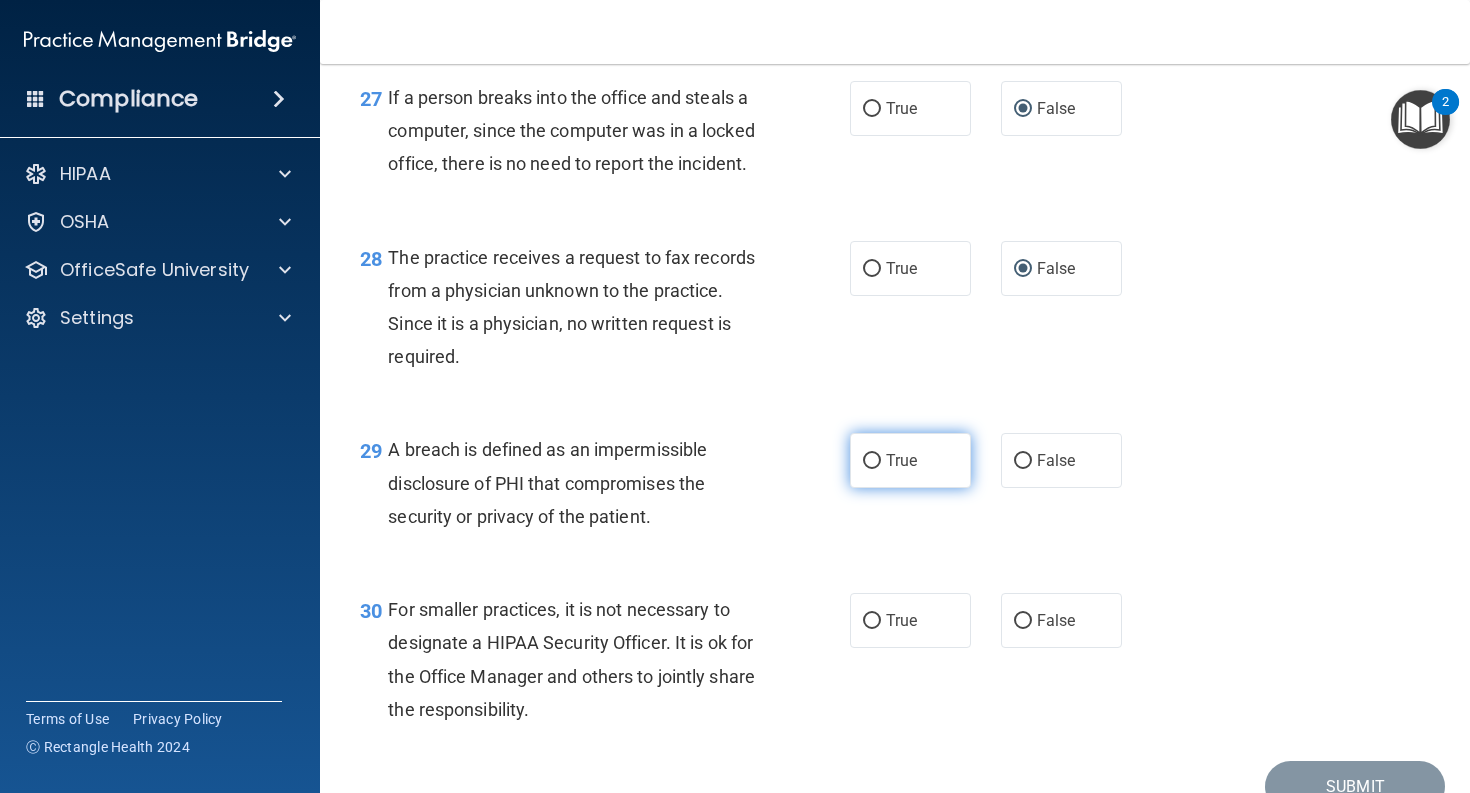 click on "True" at bounding box center (872, 461) 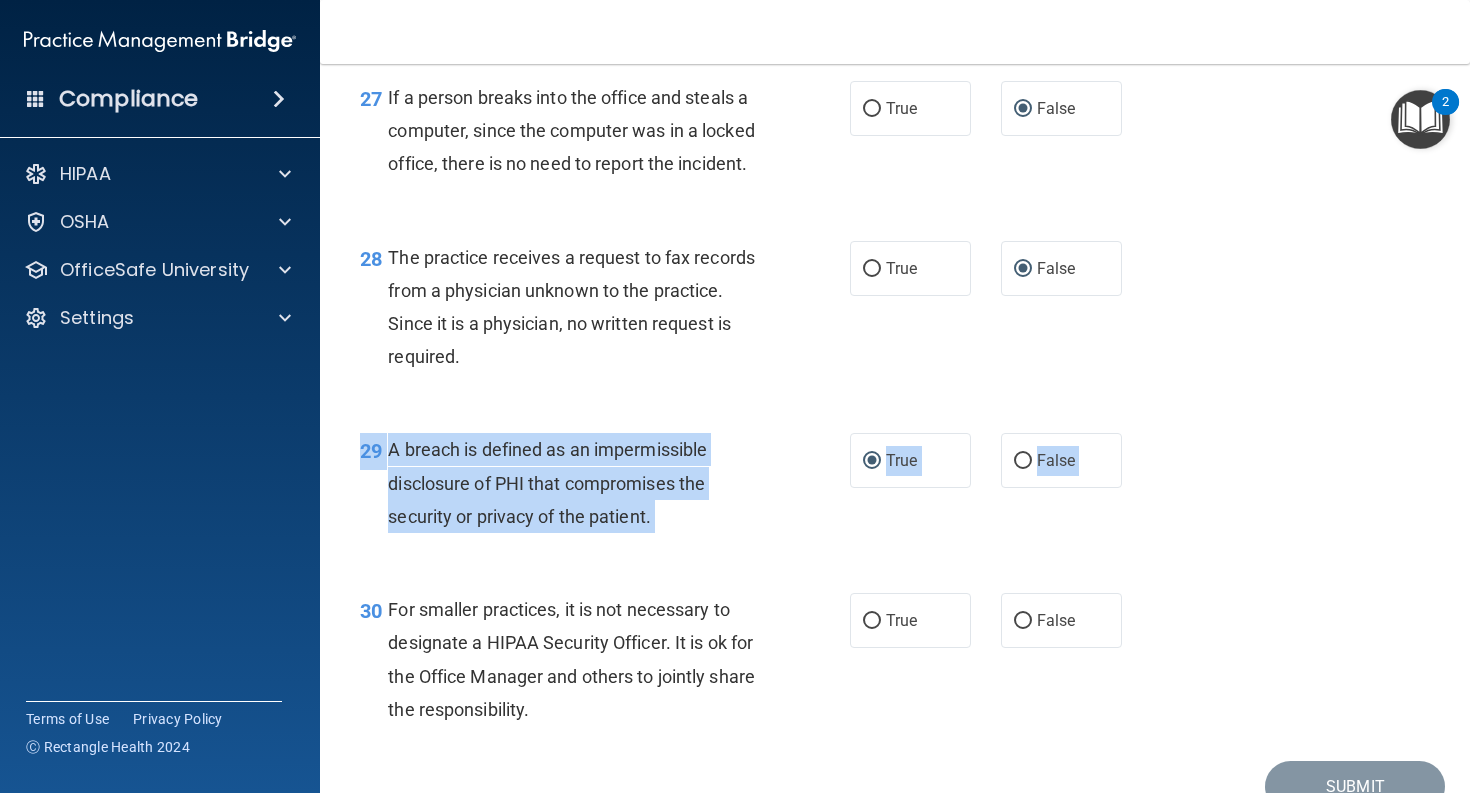 drag, startPoint x: 1455, startPoint y: 685, endPoint x: 1460, endPoint y: 720, distance: 35.35534 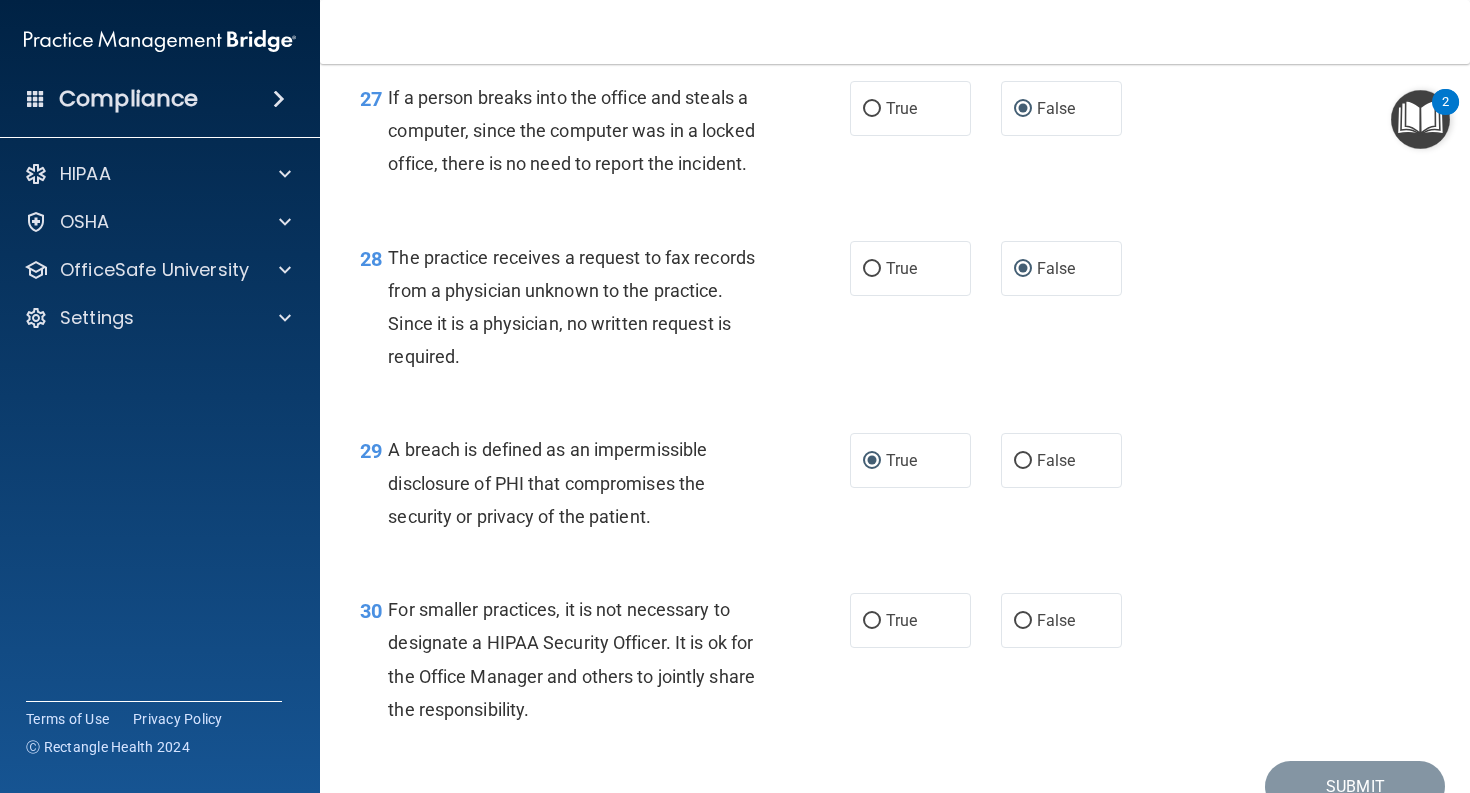 drag, startPoint x: 1422, startPoint y: 595, endPoint x: 1433, endPoint y: 646, distance: 52.17279 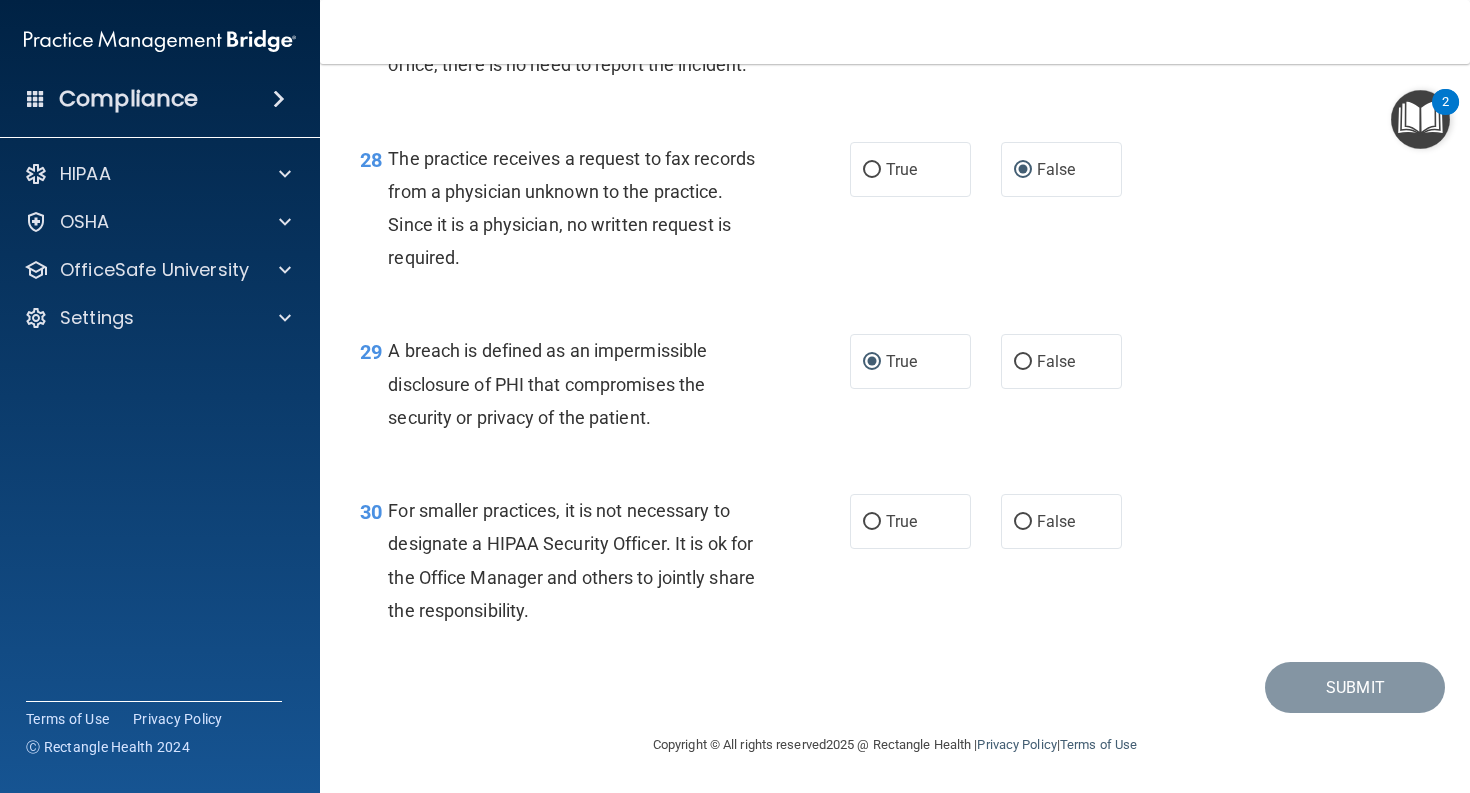 scroll, scrollTop: 4991, scrollLeft: 0, axis: vertical 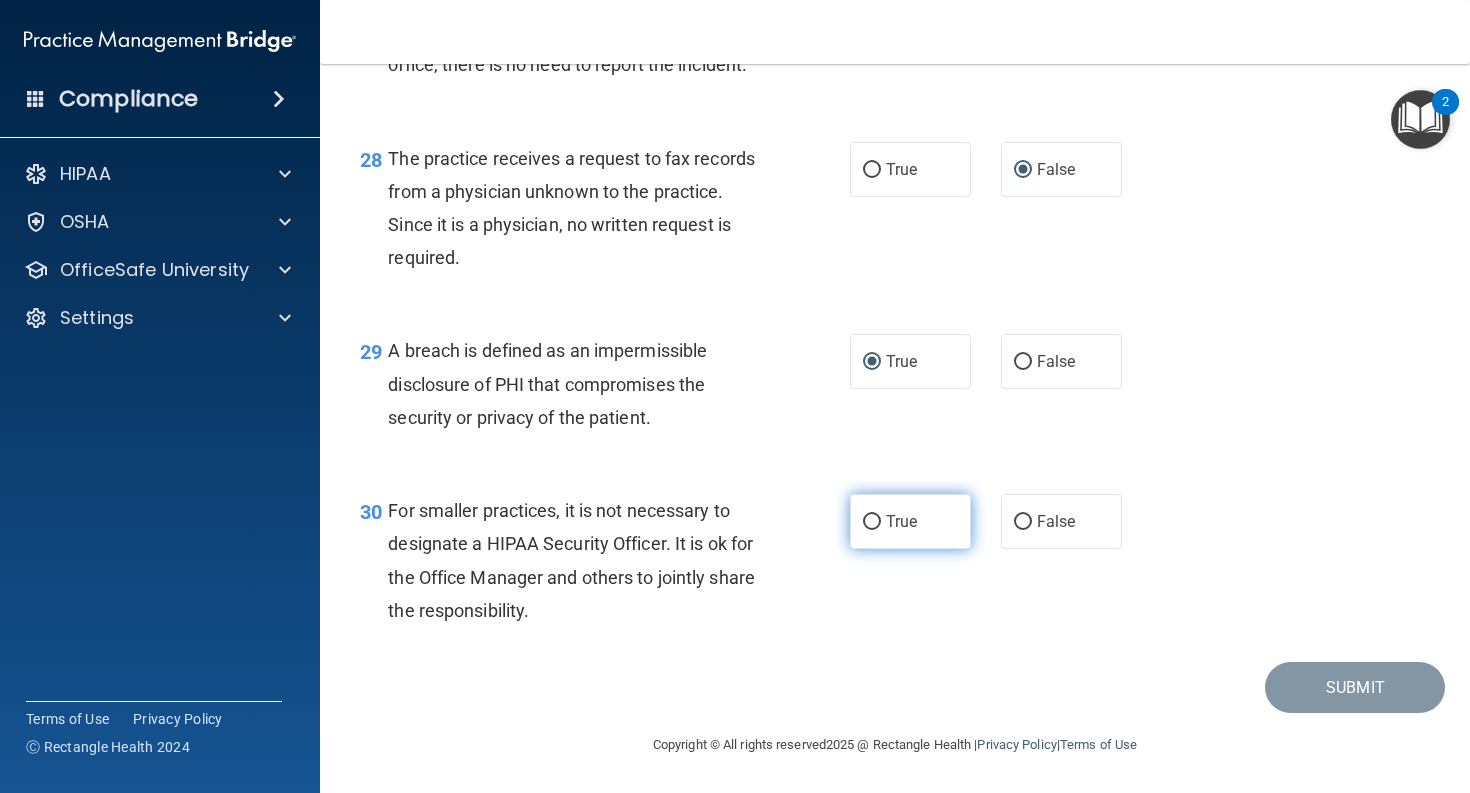 click on "True" at bounding box center [872, 522] 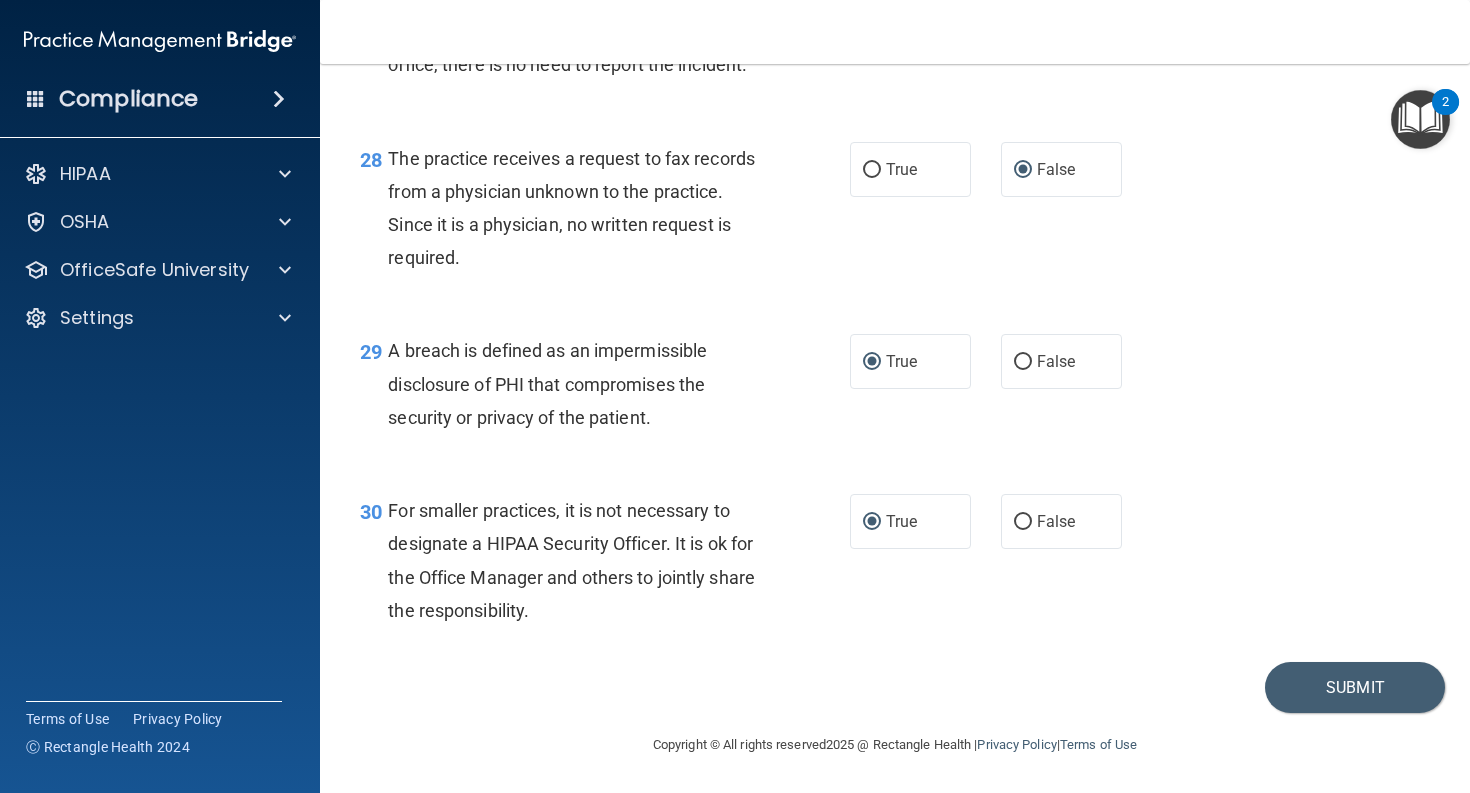 click on "30       For smaller practices, it is not necessary to designate a HIPAA Security Officer.  It is ok for the Office Manager and others to jointly share the responsibility.                 True           False" at bounding box center (895, 565) 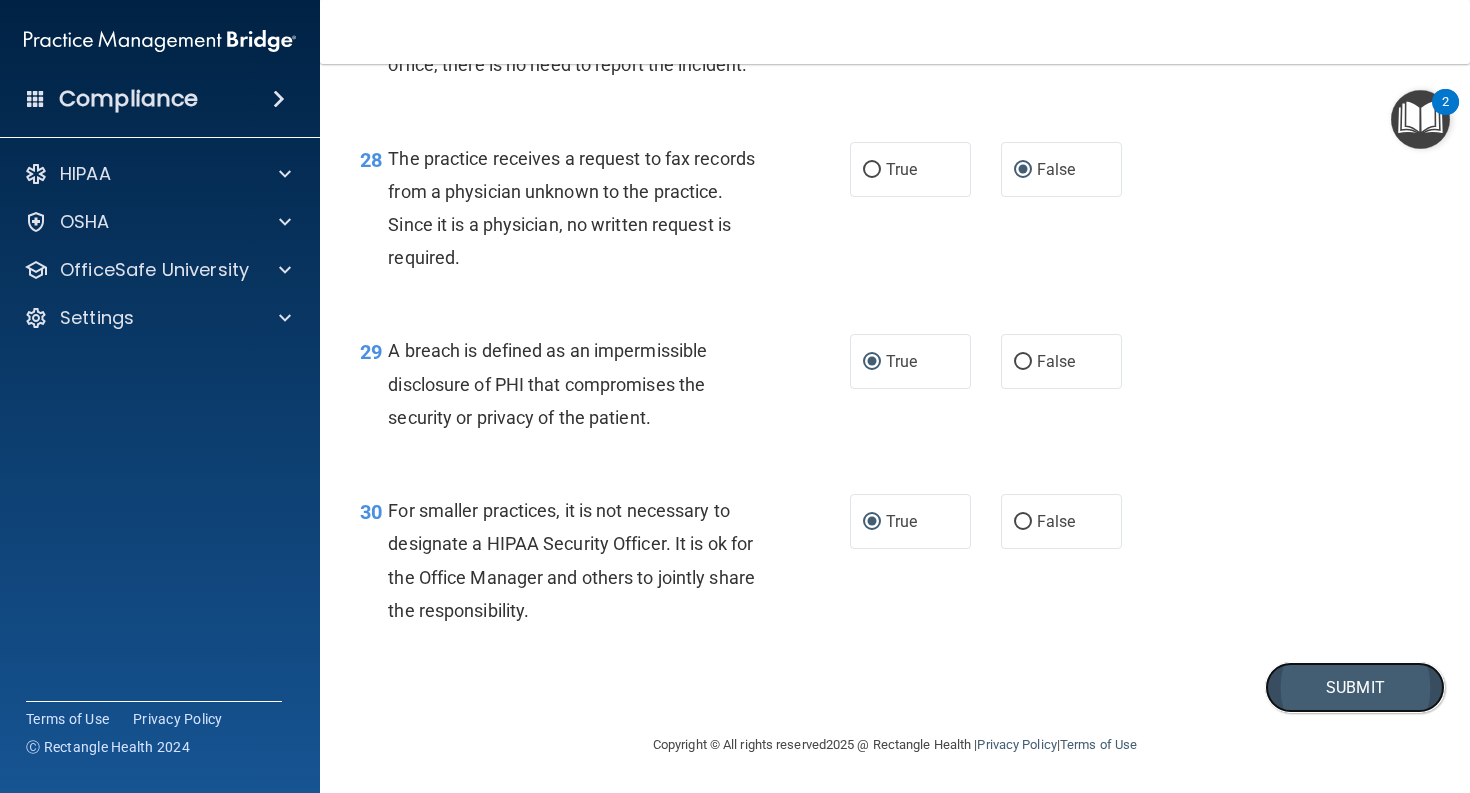 click on "Submit" at bounding box center (1355, 687) 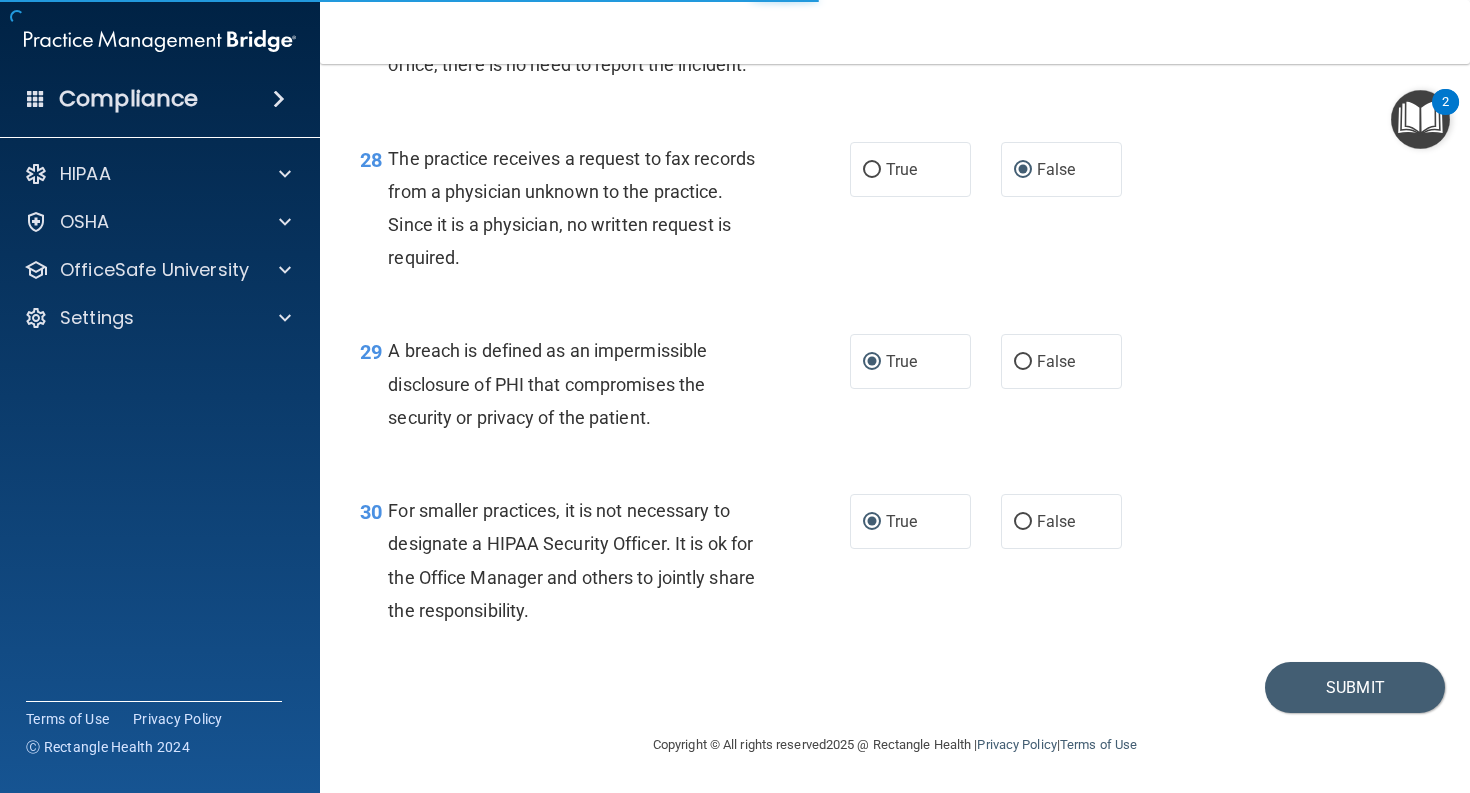 scroll, scrollTop: 0, scrollLeft: 0, axis: both 